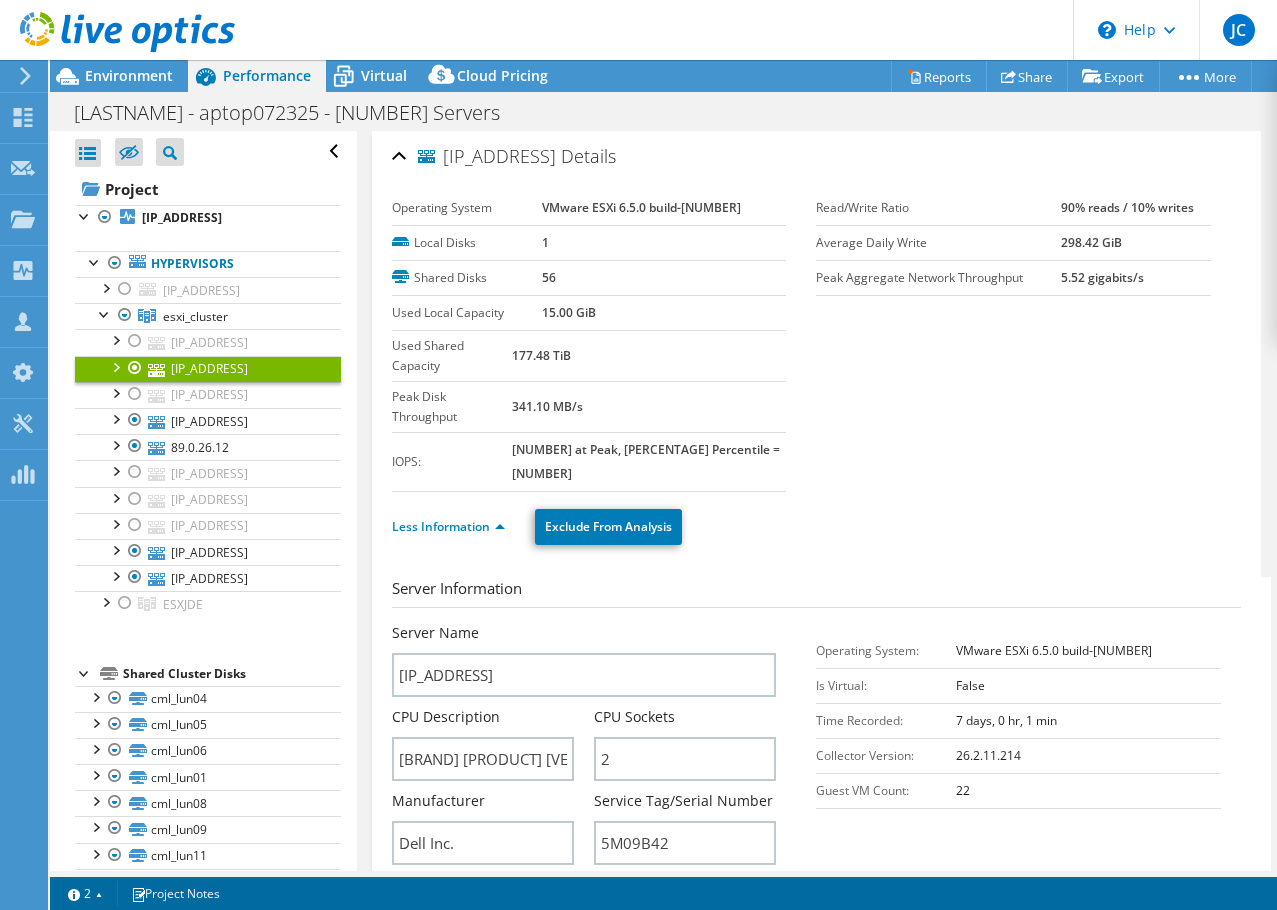 select on "USD" 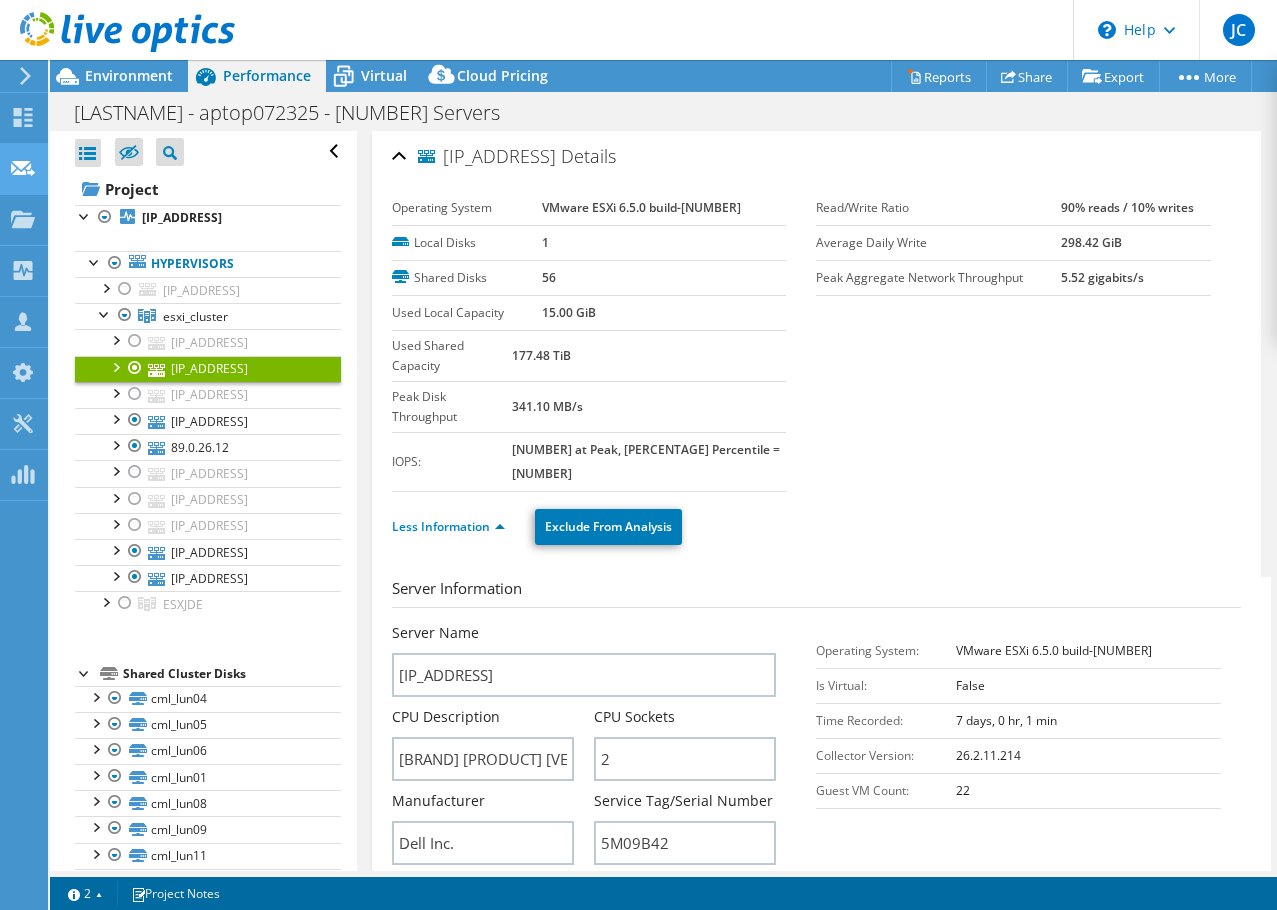 scroll, scrollTop: 0, scrollLeft: 0, axis: both 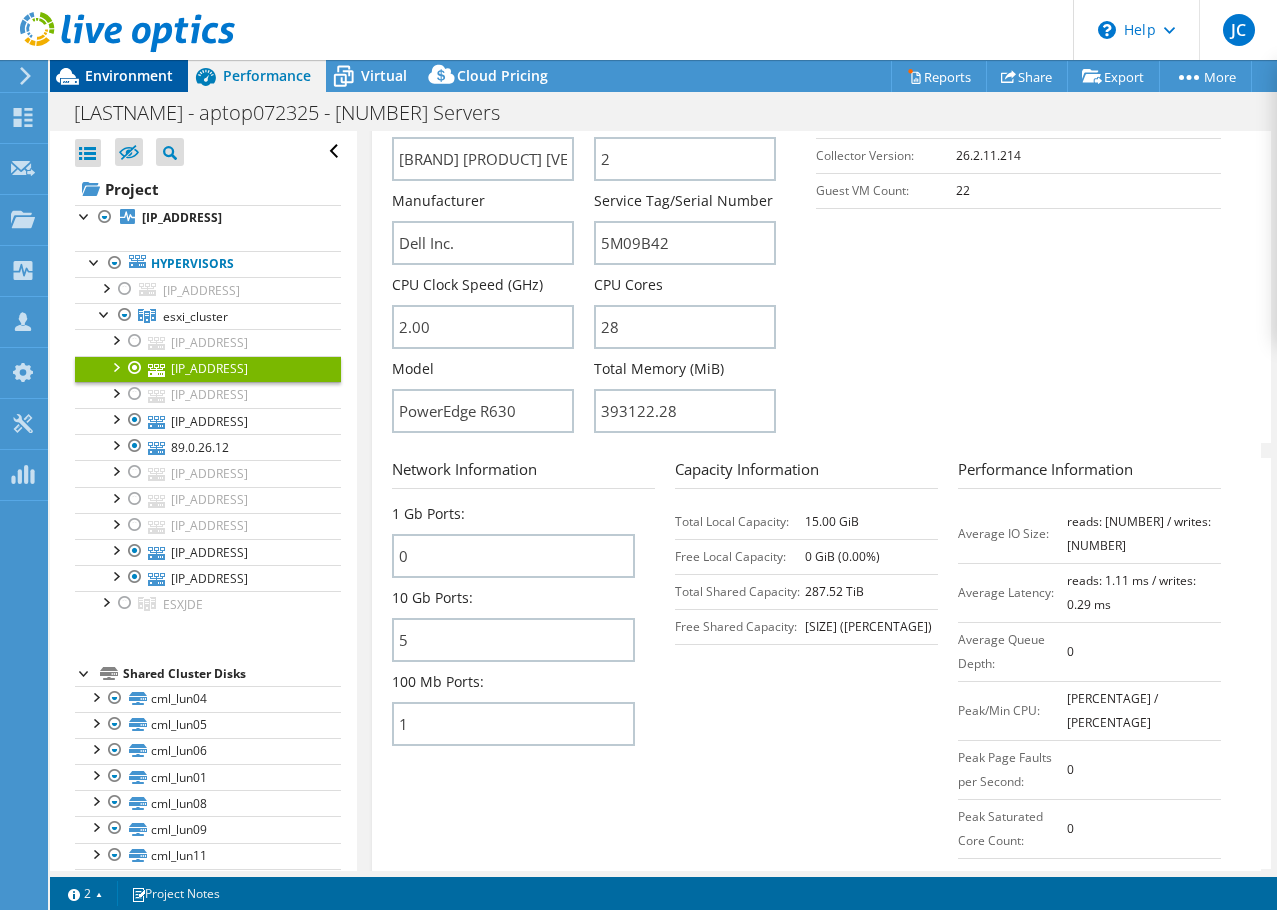 click on "Environment" at bounding box center [129, 75] 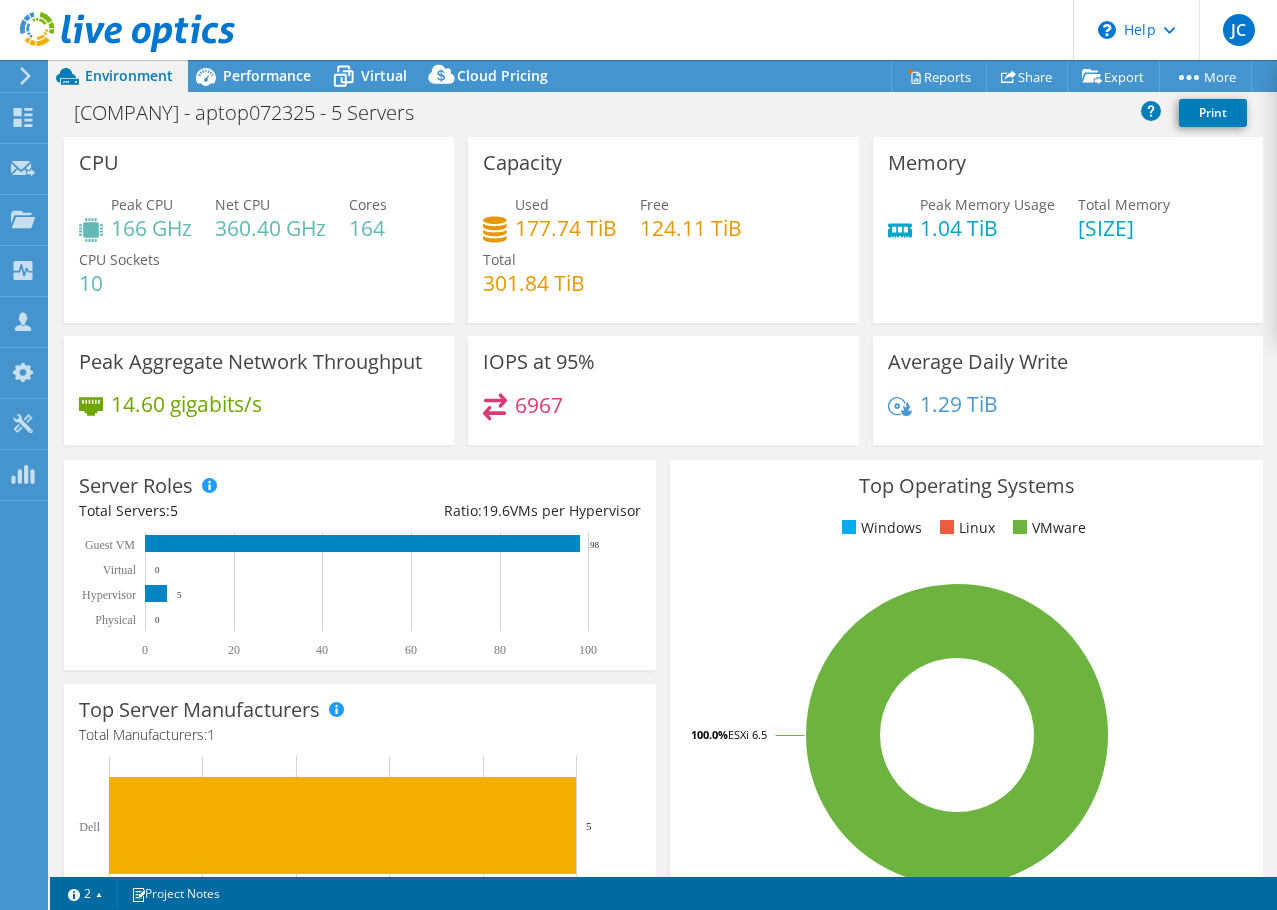 select on "USD" 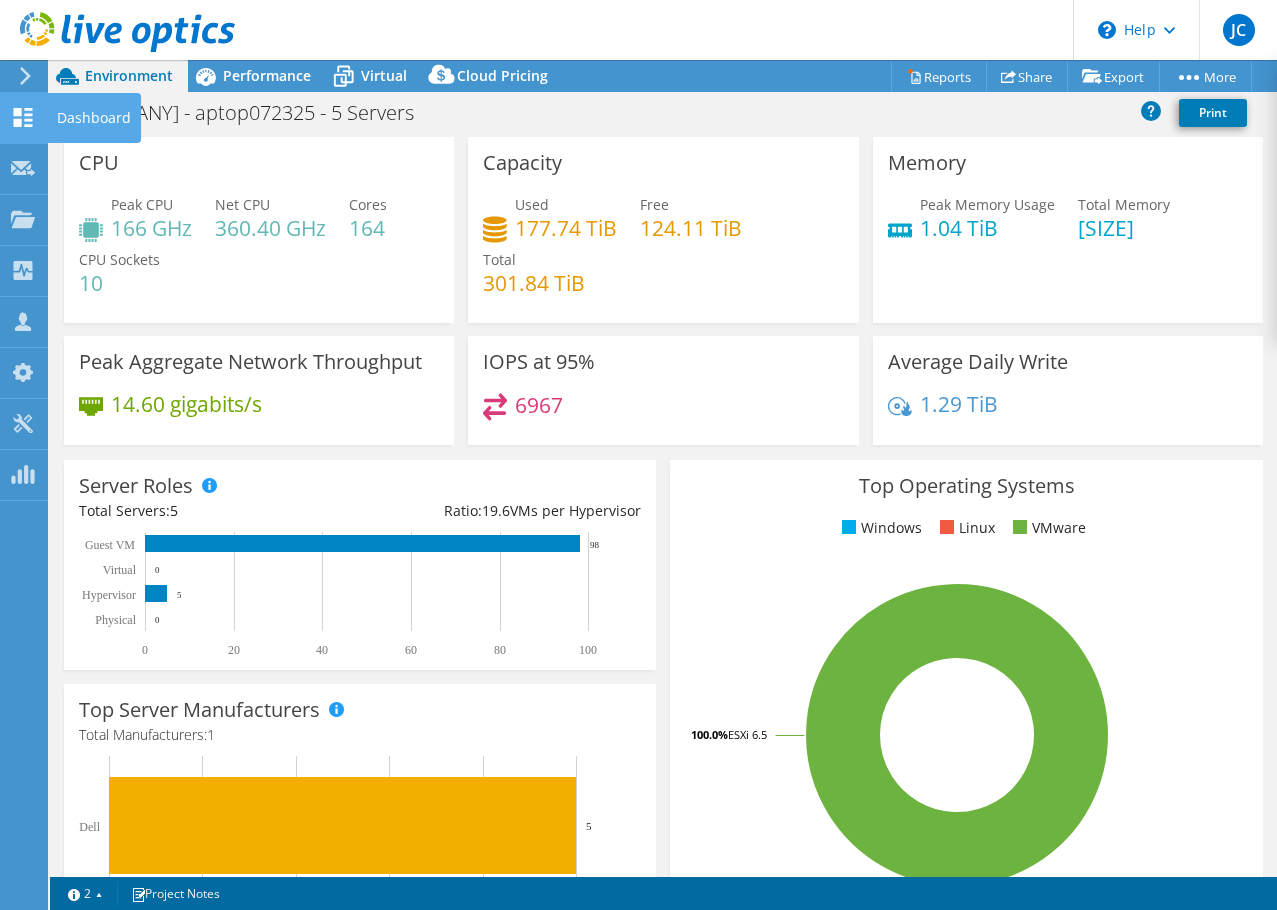 click on "Dashboard" at bounding box center (-66, 118) 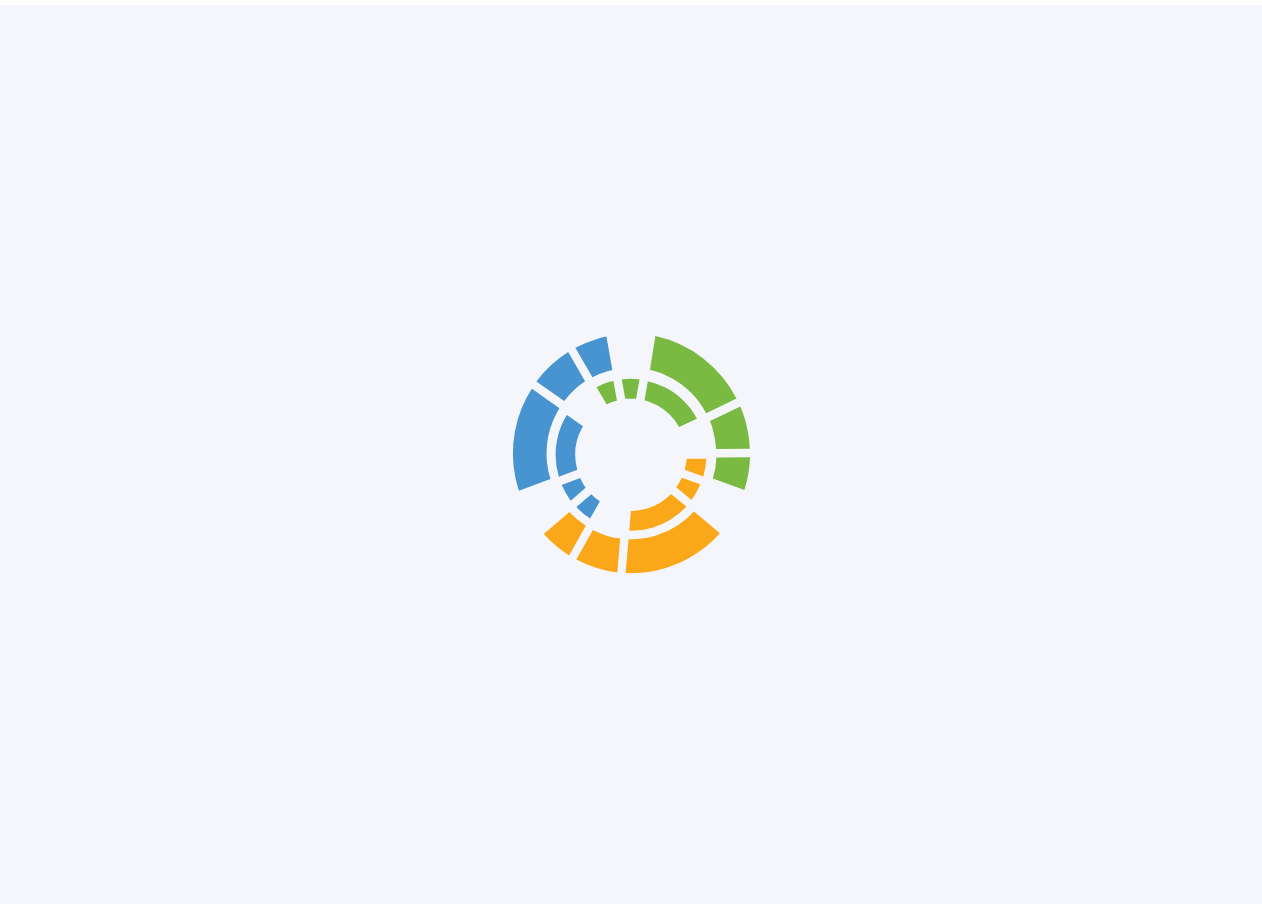 scroll, scrollTop: 0, scrollLeft: 0, axis: both 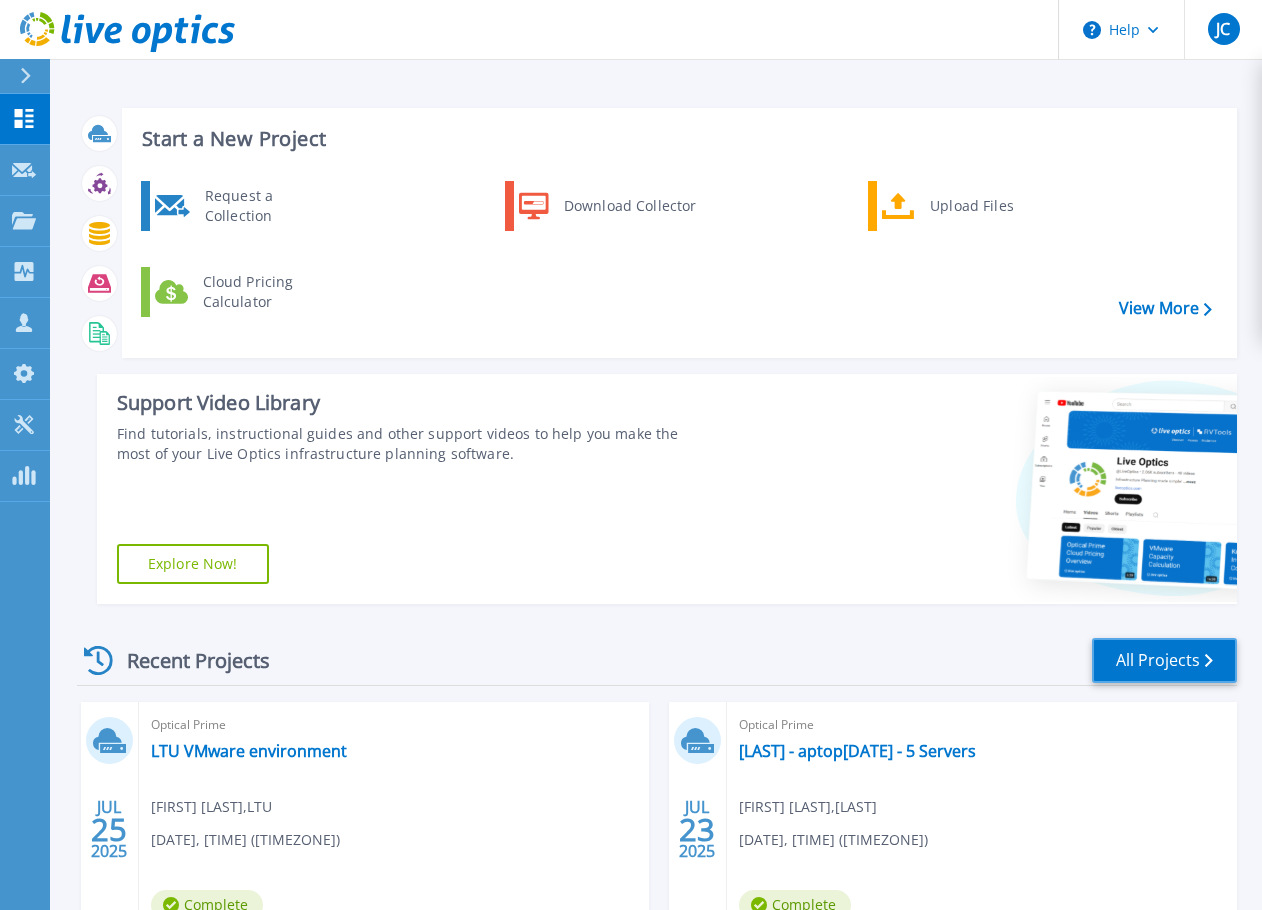 click on "All Projects" at bounding box center [1164, 660] 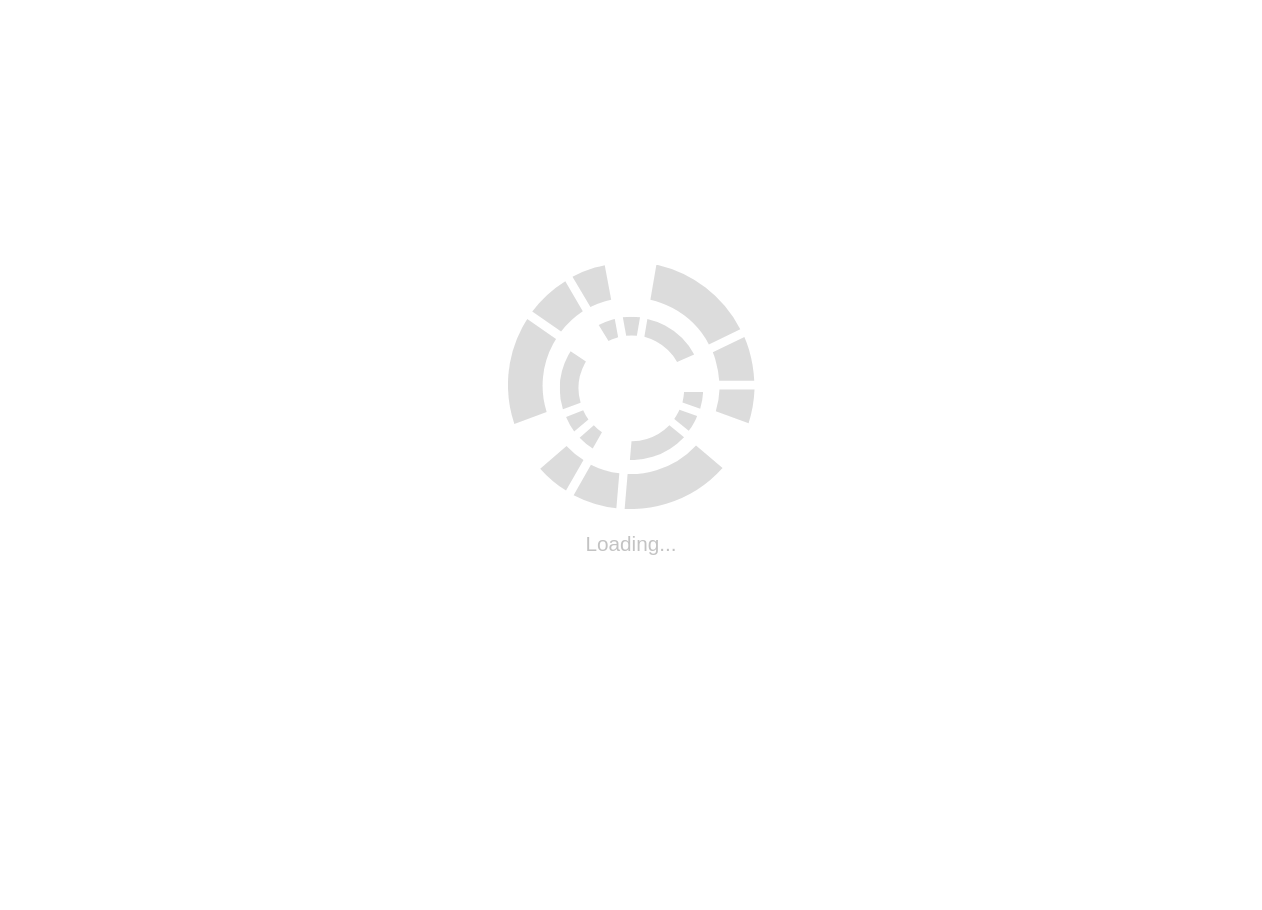 scroll, scrollTop: 0, scrollLeft: 0, axis: both 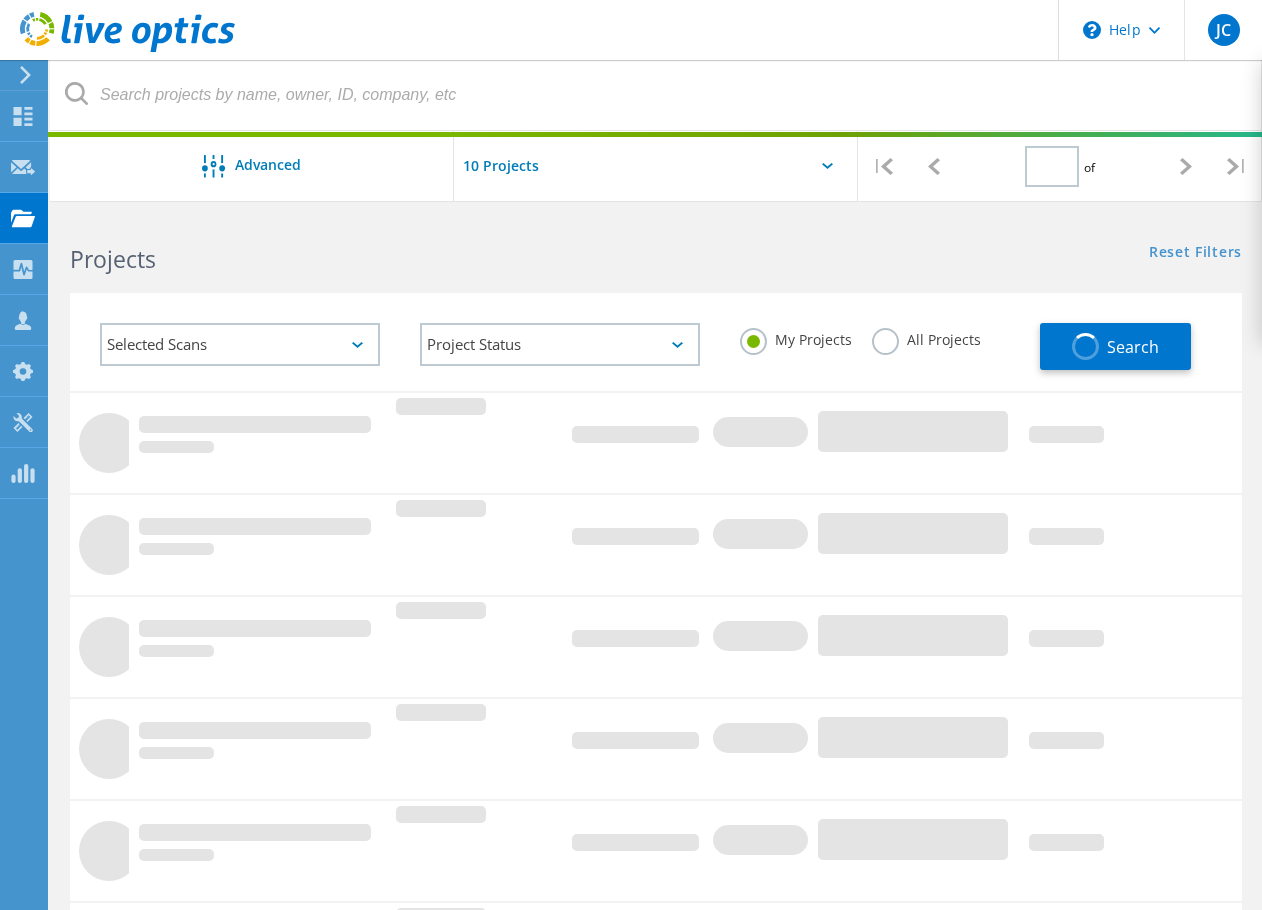 type on "1" 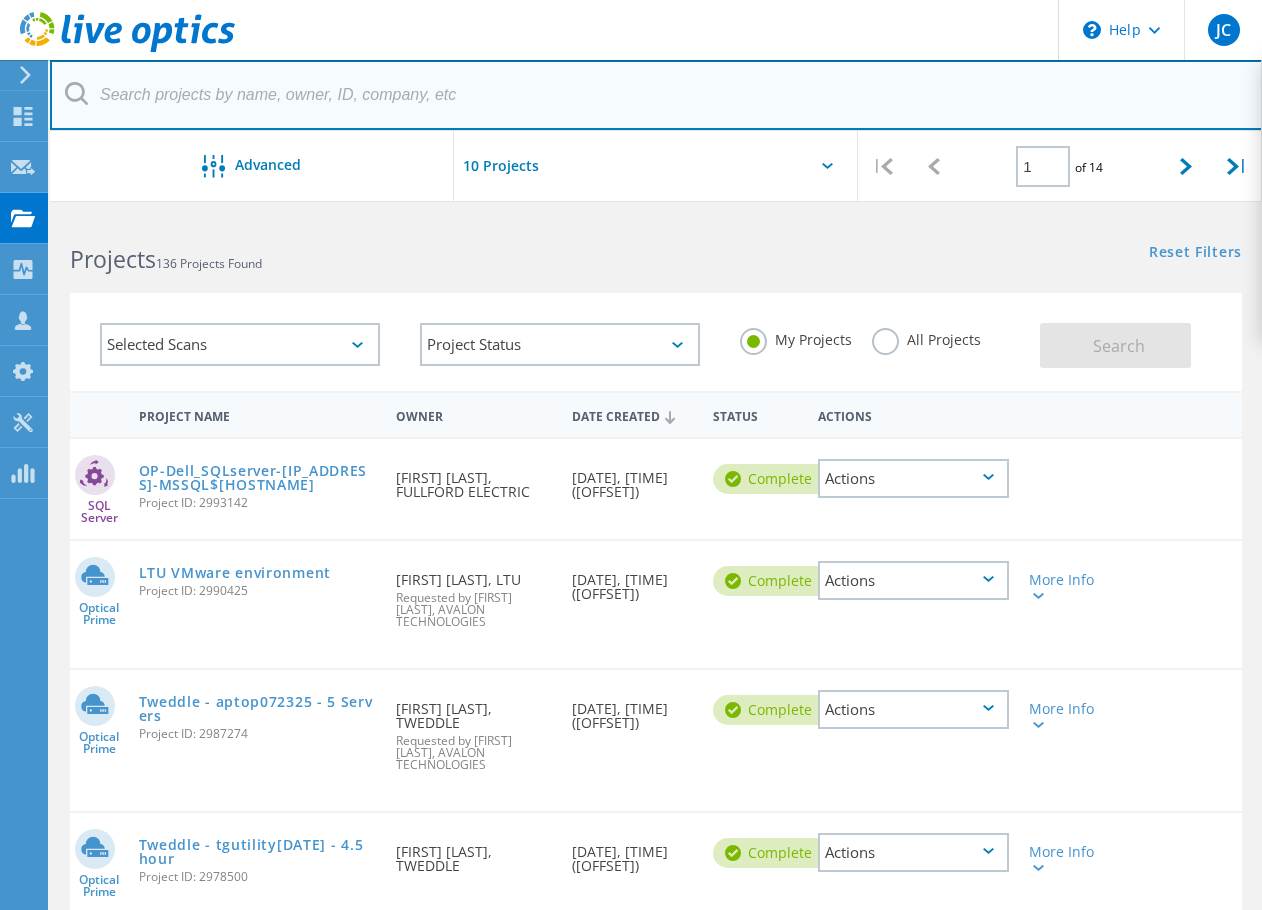 click at bounding box center (656, 95) 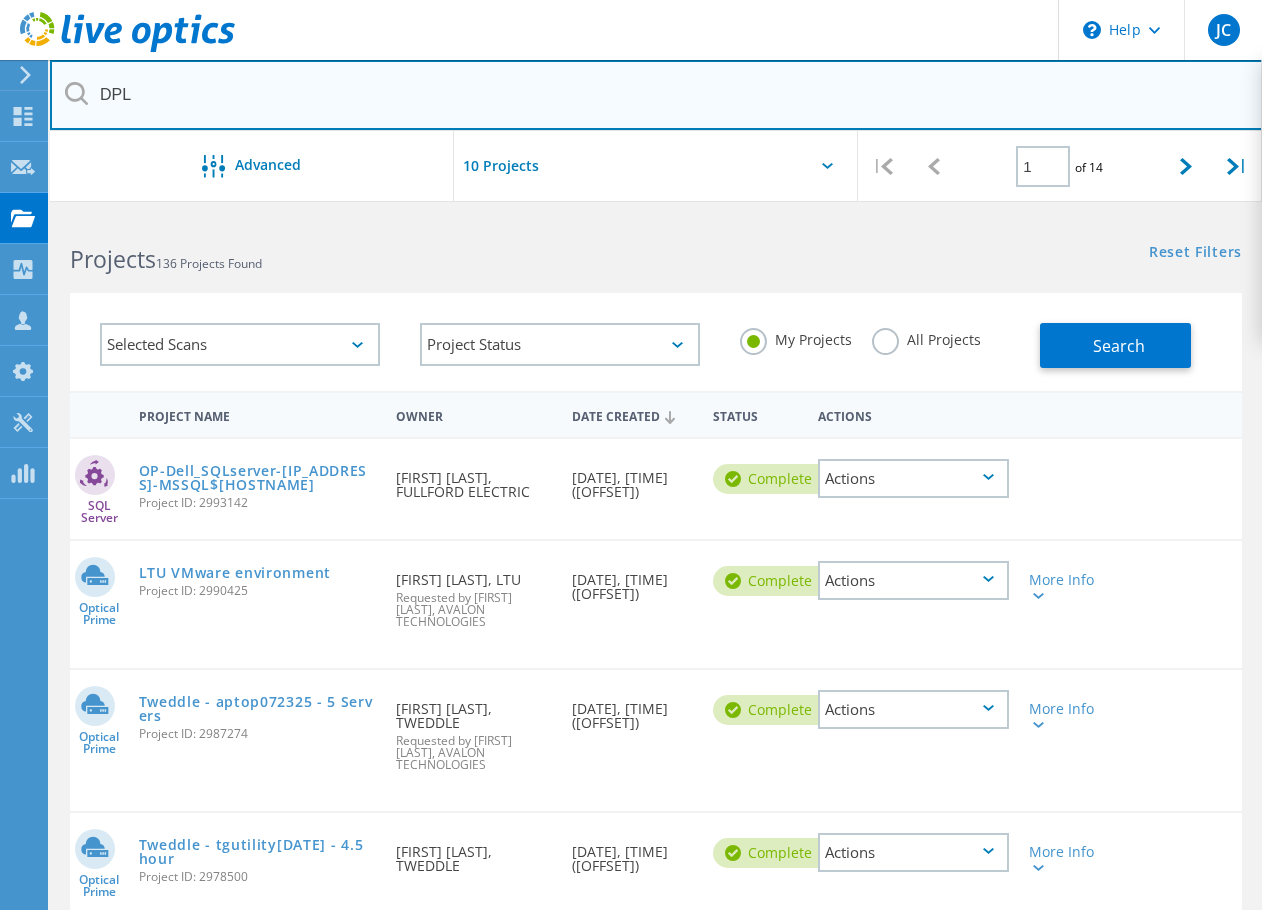 type on "DPL" 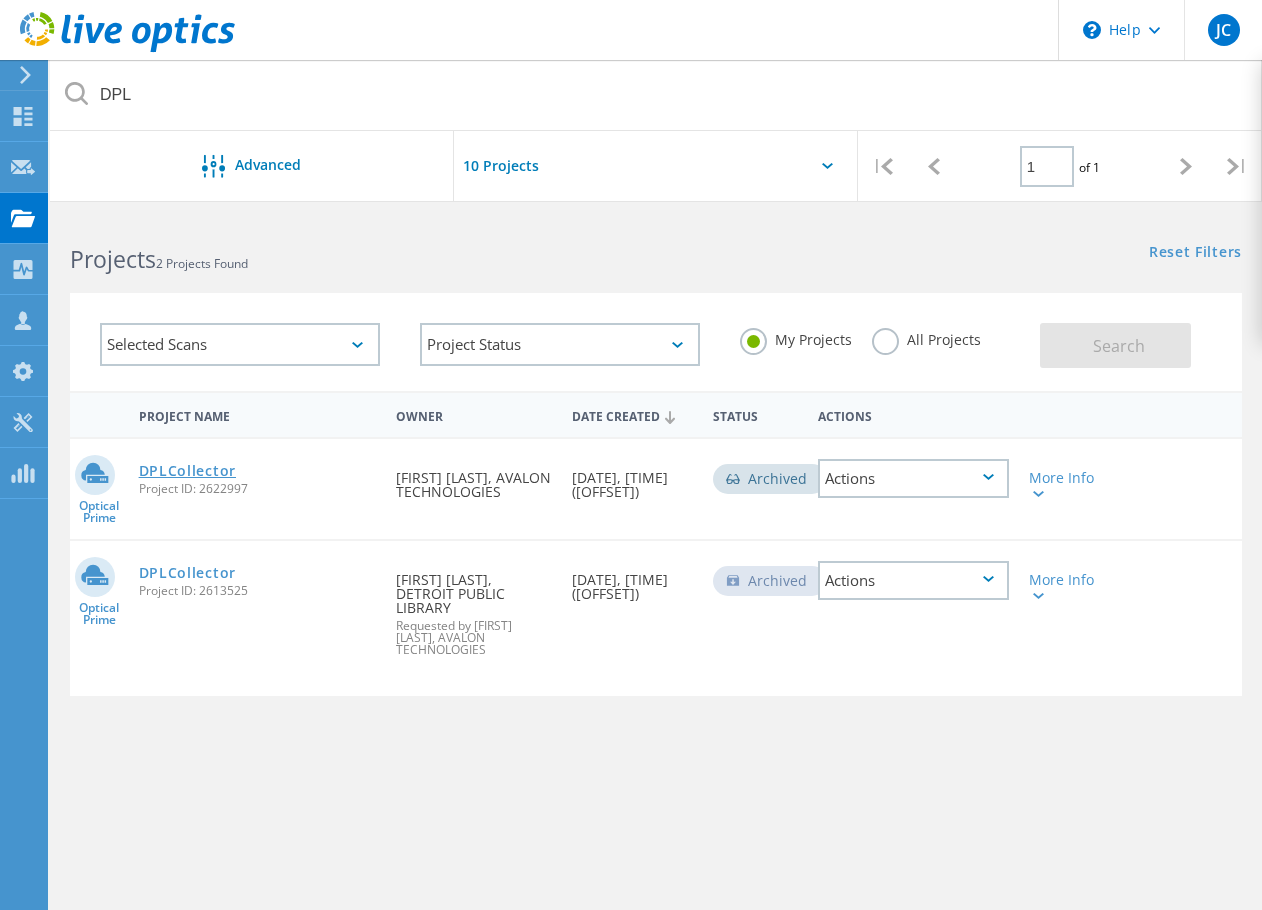 click on "DPLCollector" 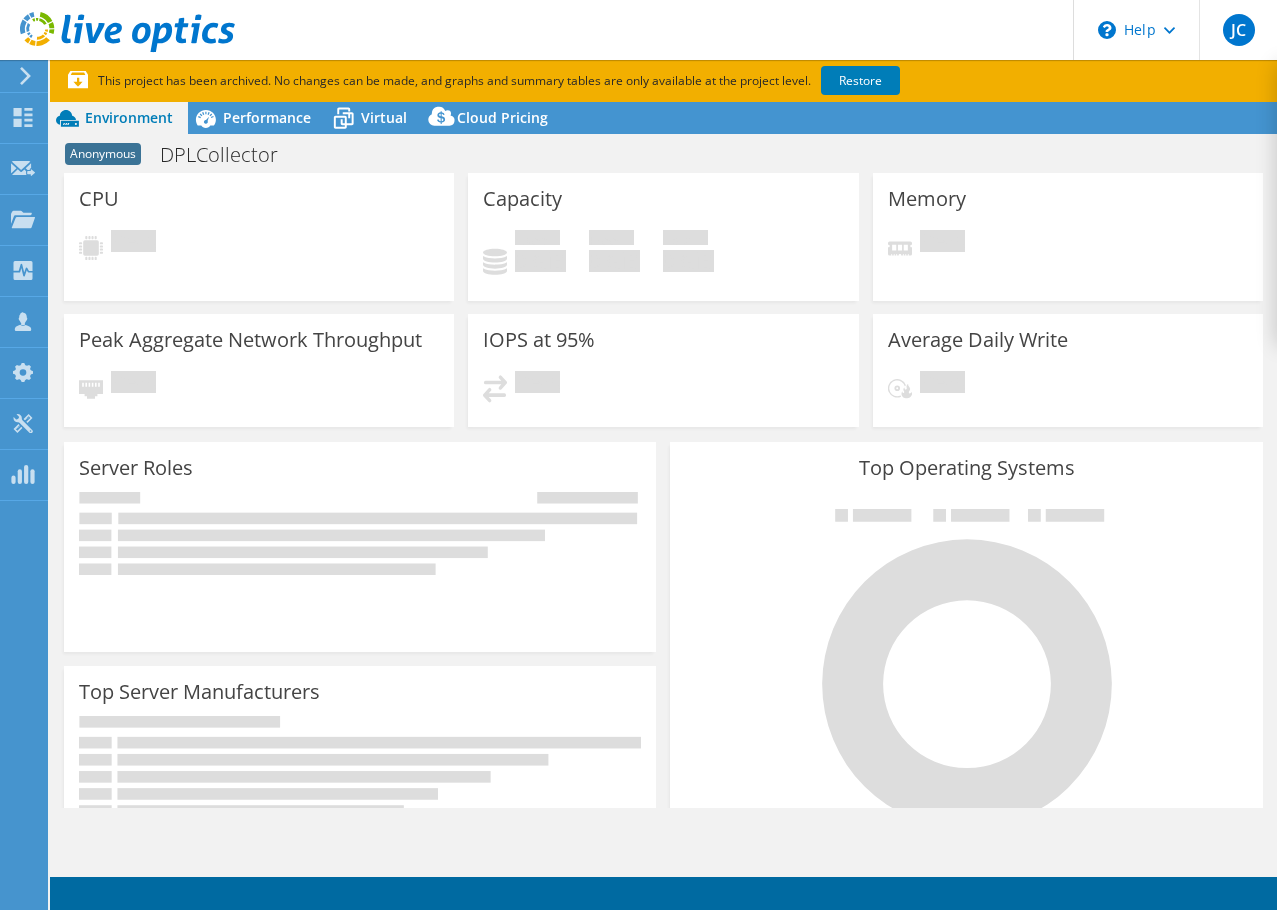 scroll, scrollTop: 0, scrollLeft: 0, axis: both 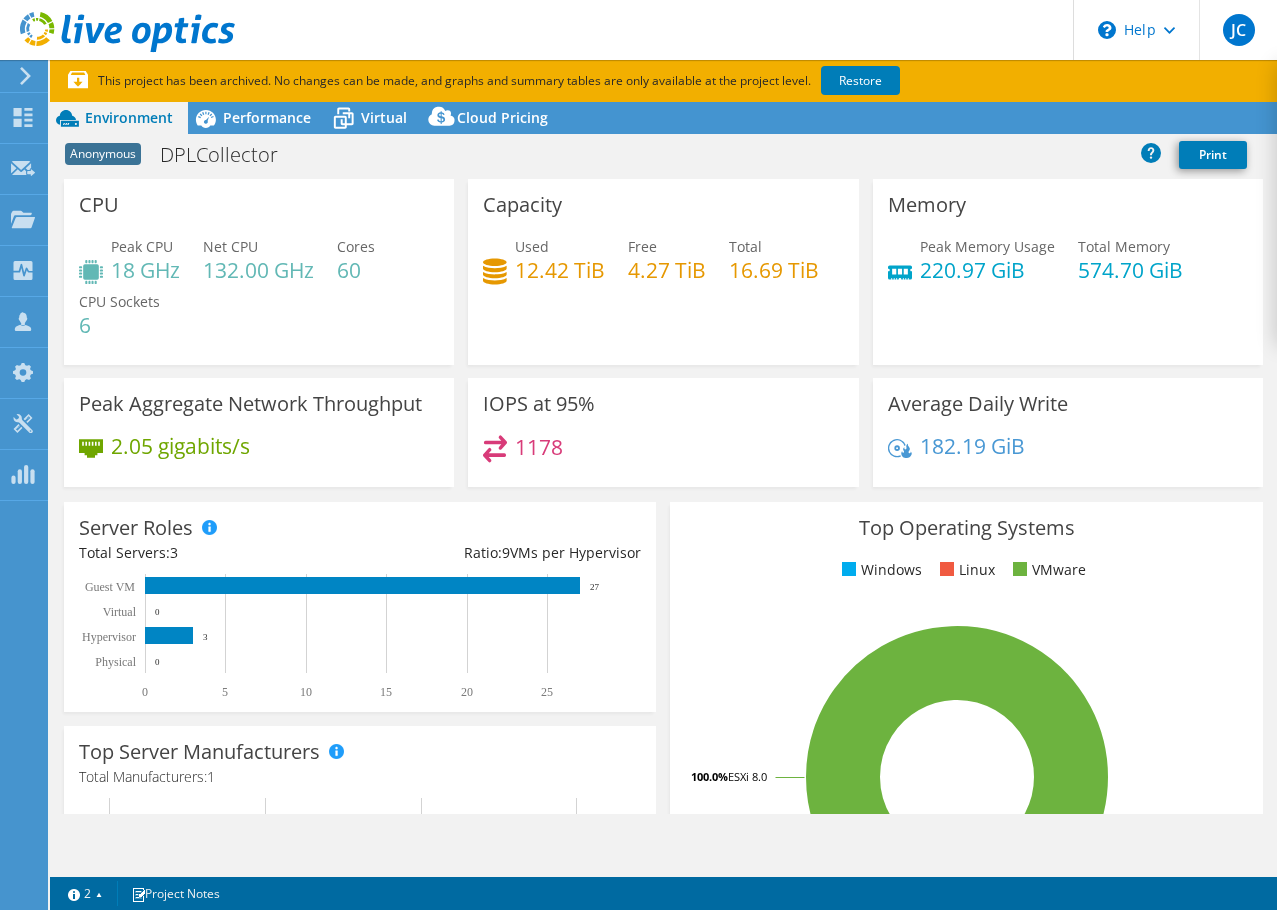 select on "USD" 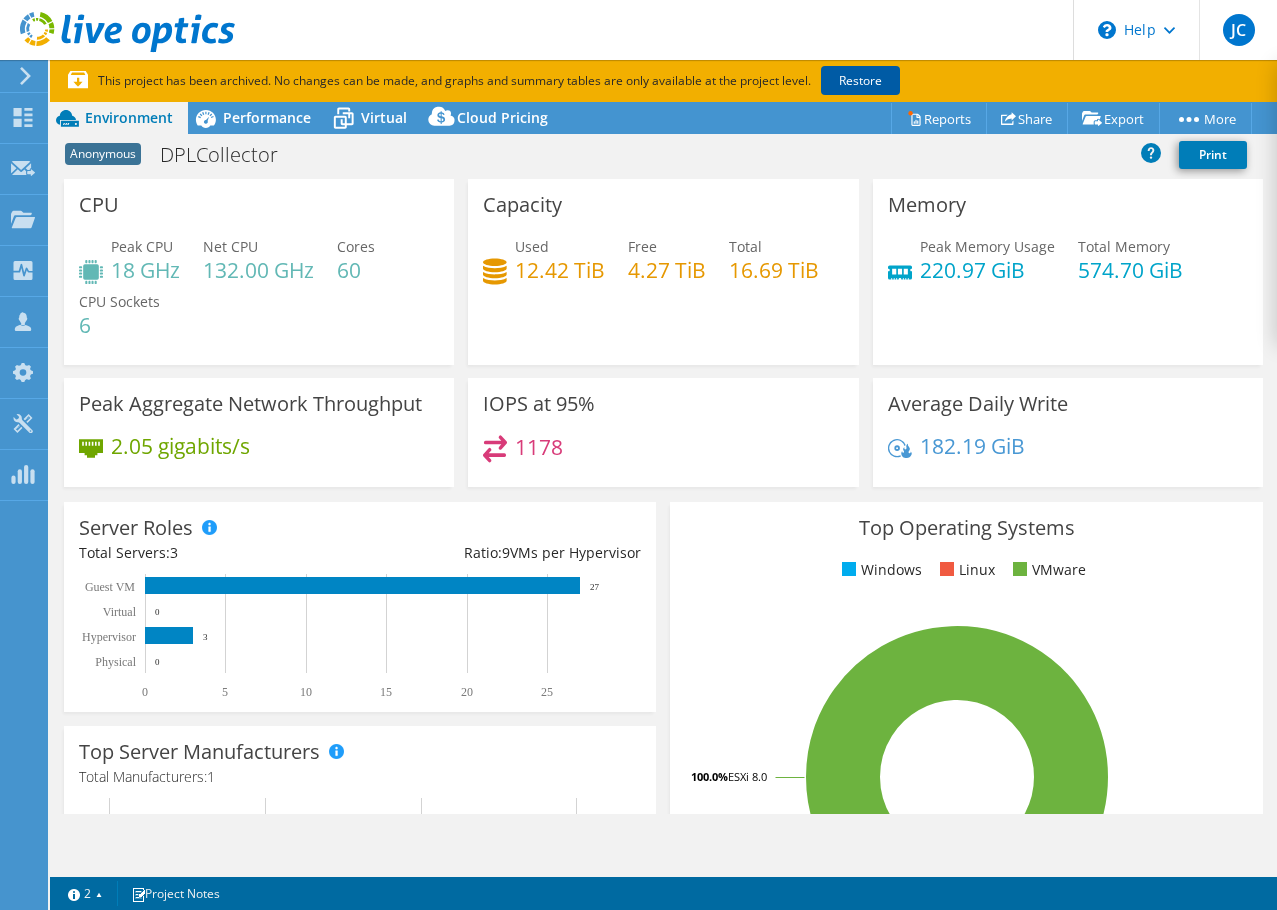 click on "Restore" at bounding box center (860, 80) 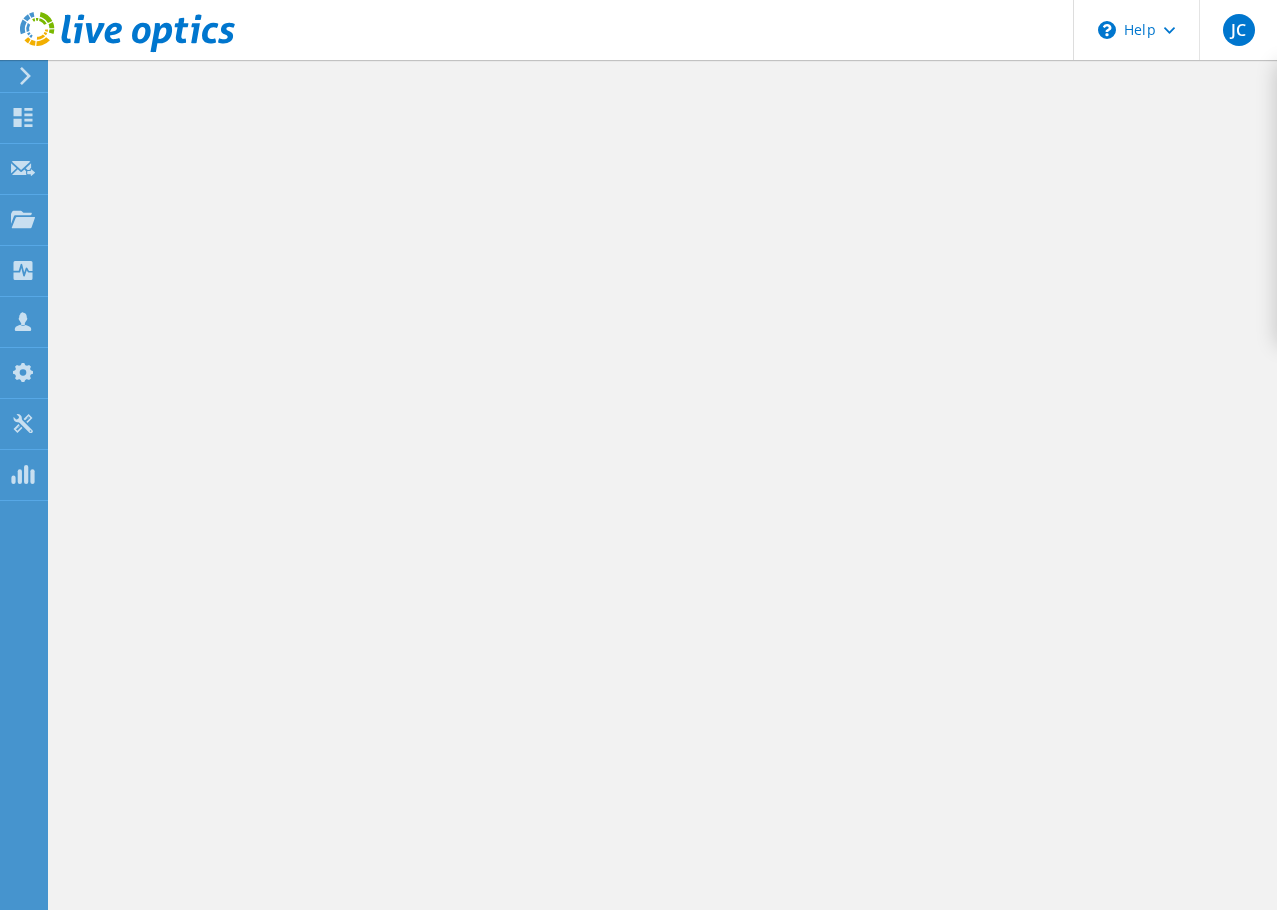scroll, scrollTop: 0, scrollLeft: 0, axis: both 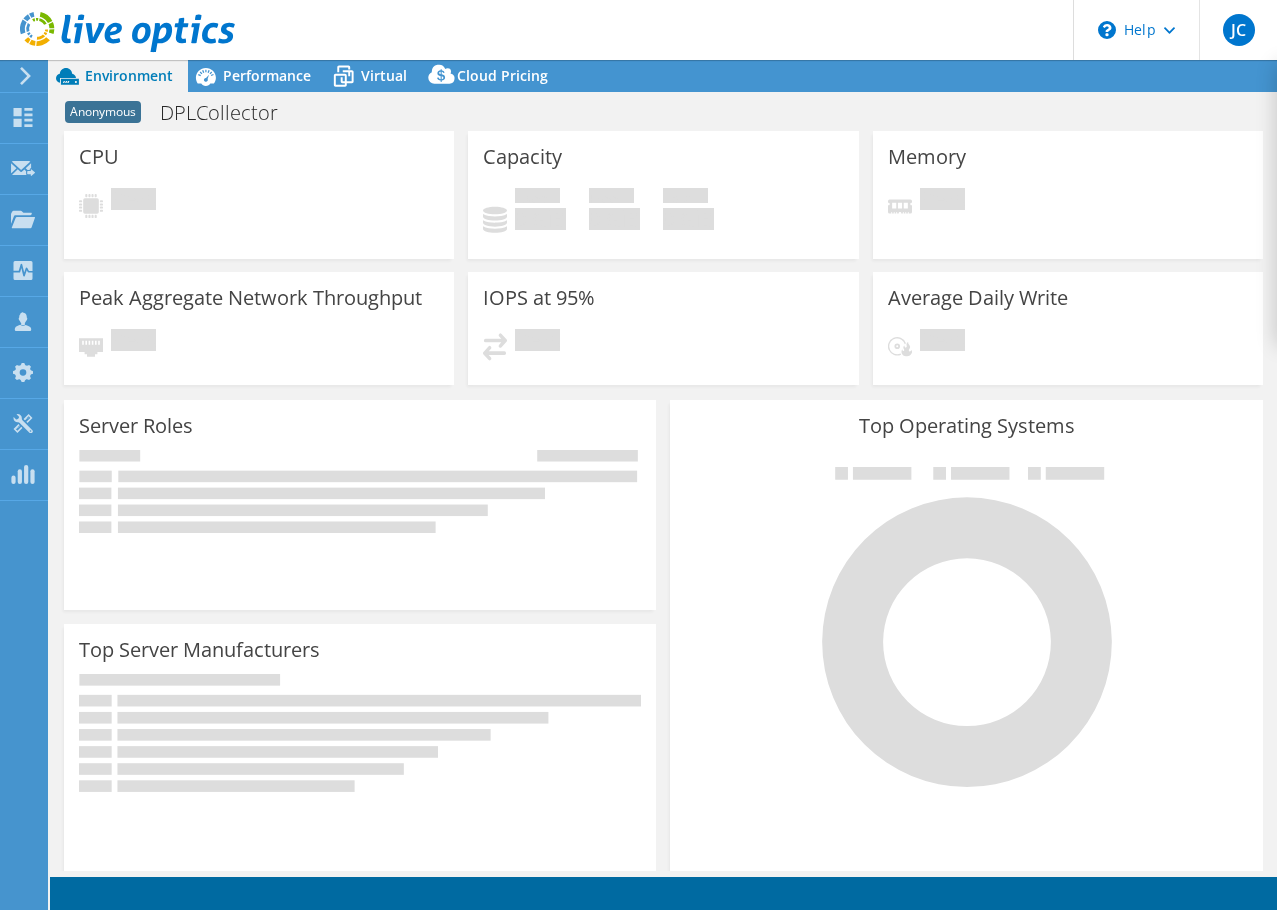 select on "USD" 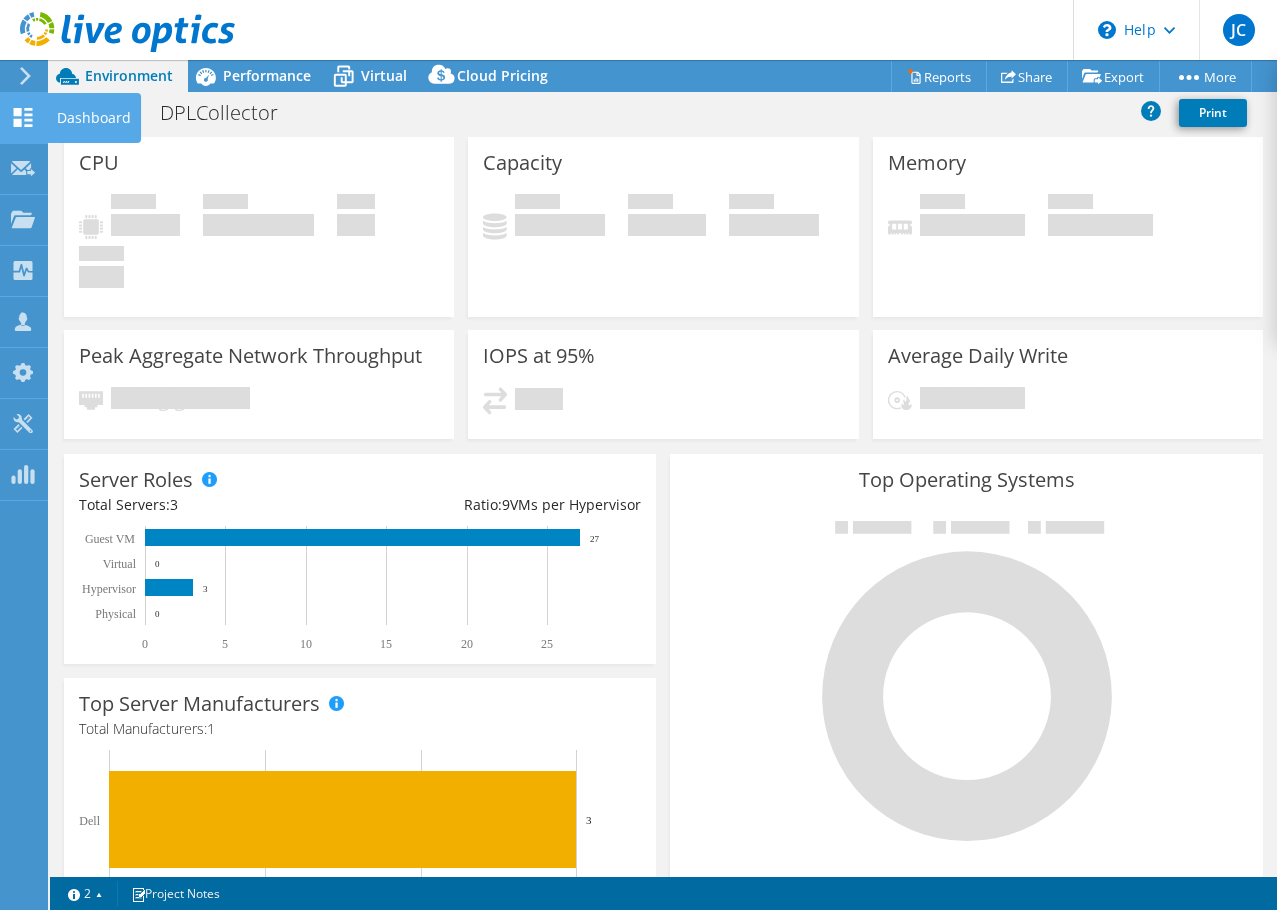 click 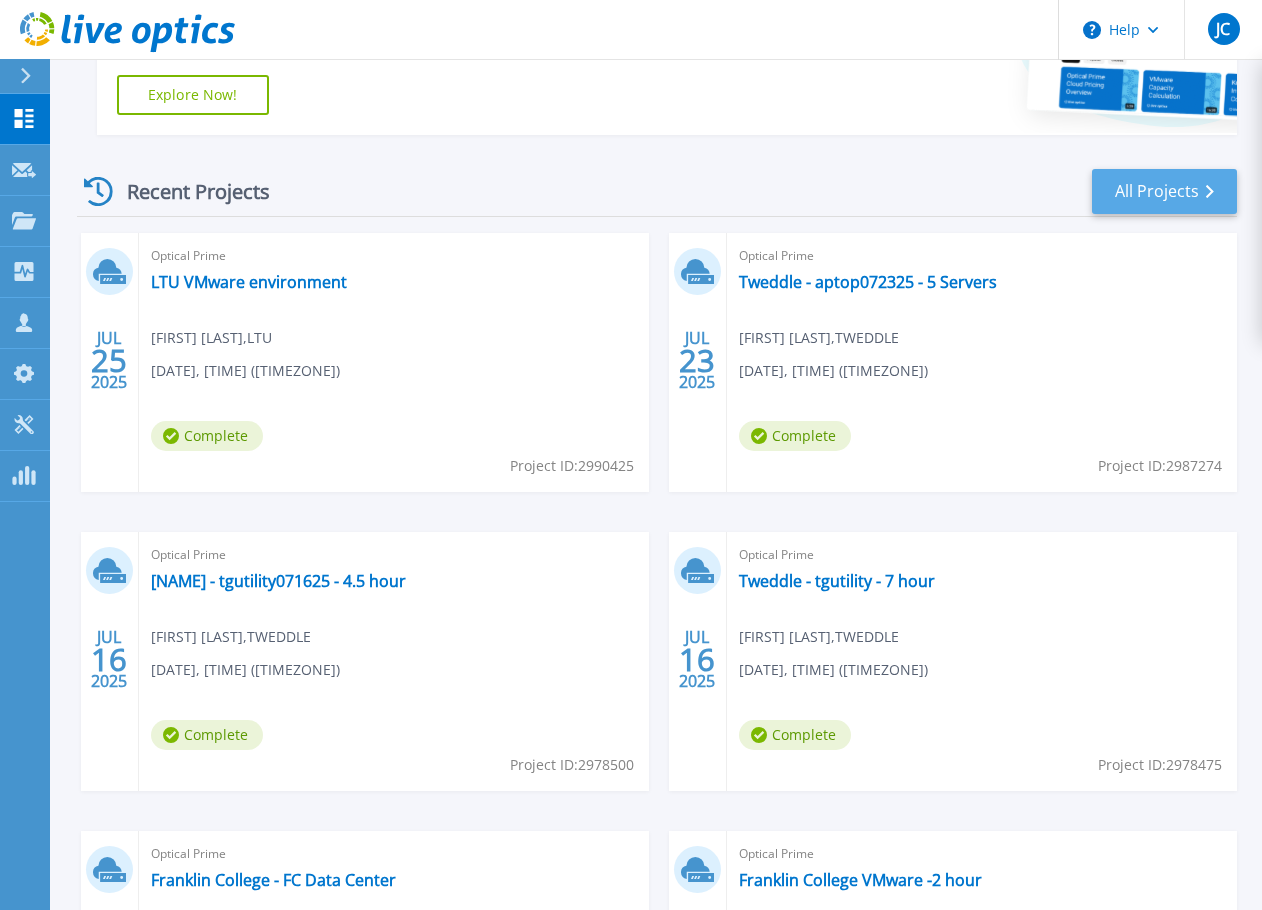 scroll, scrollTop: 400, scrollLeft: 0, axis: vertical 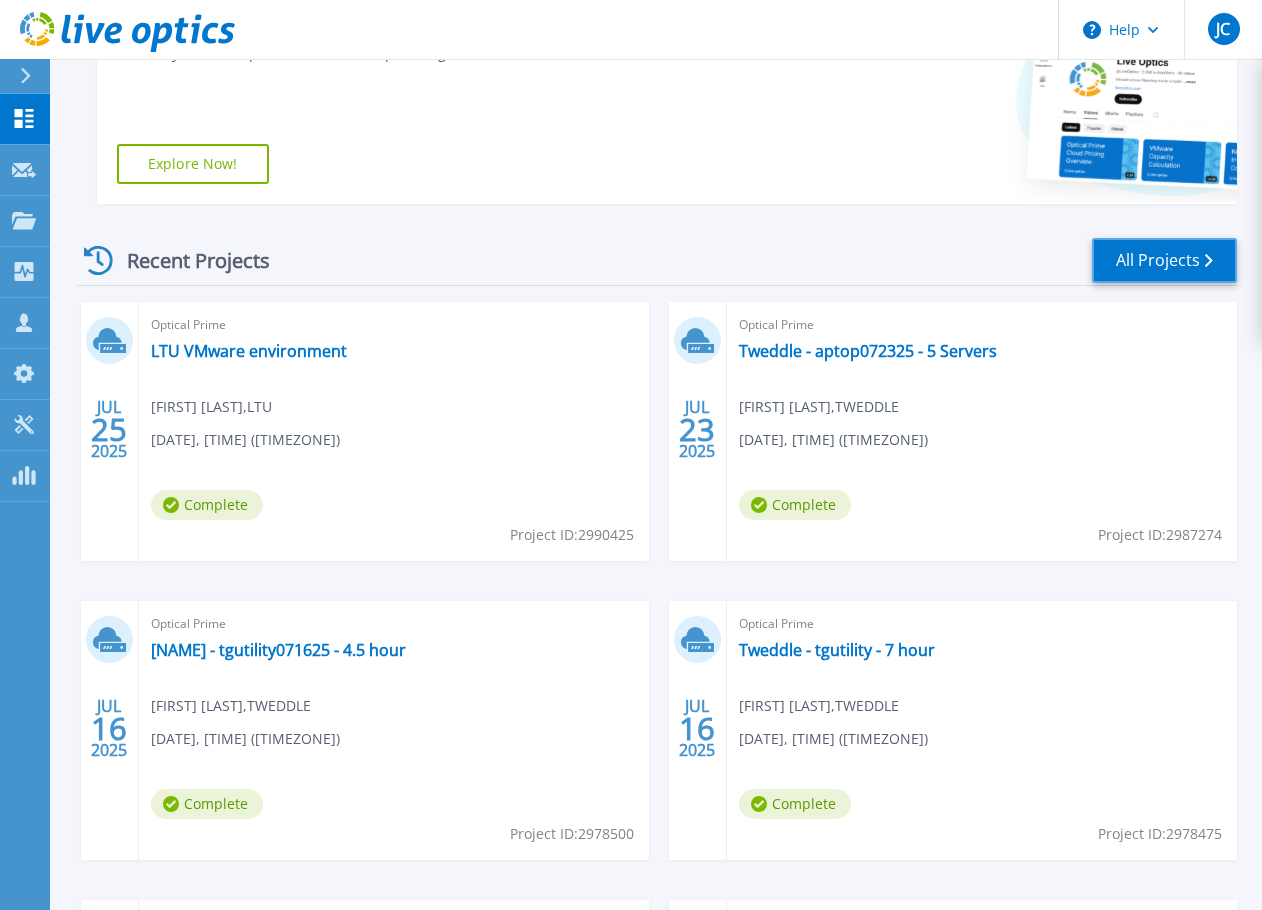 click on "All Projects" at bounding box center [1164, 260] 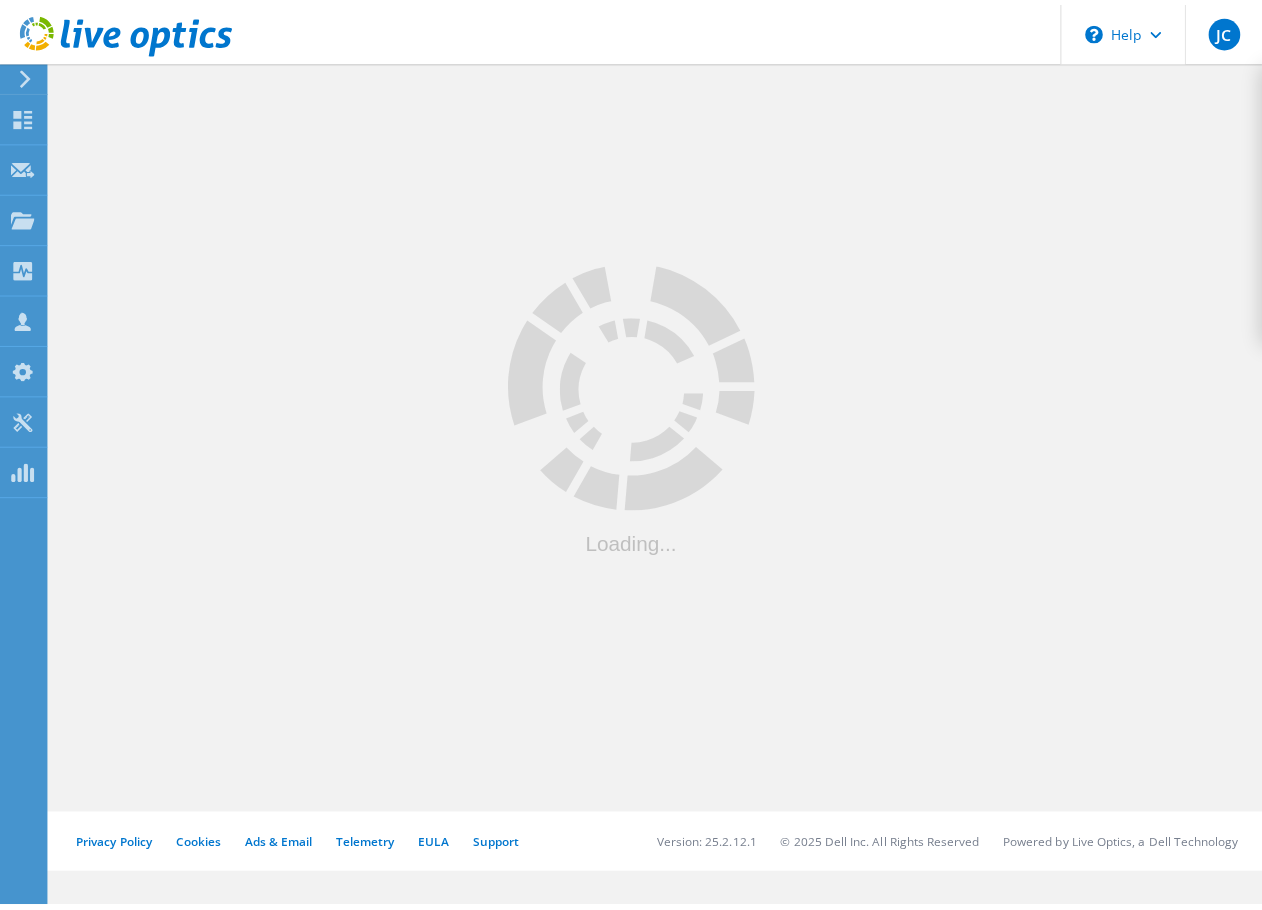 scroll, scrollTop: 0, scrollLeft: 0, axis: both 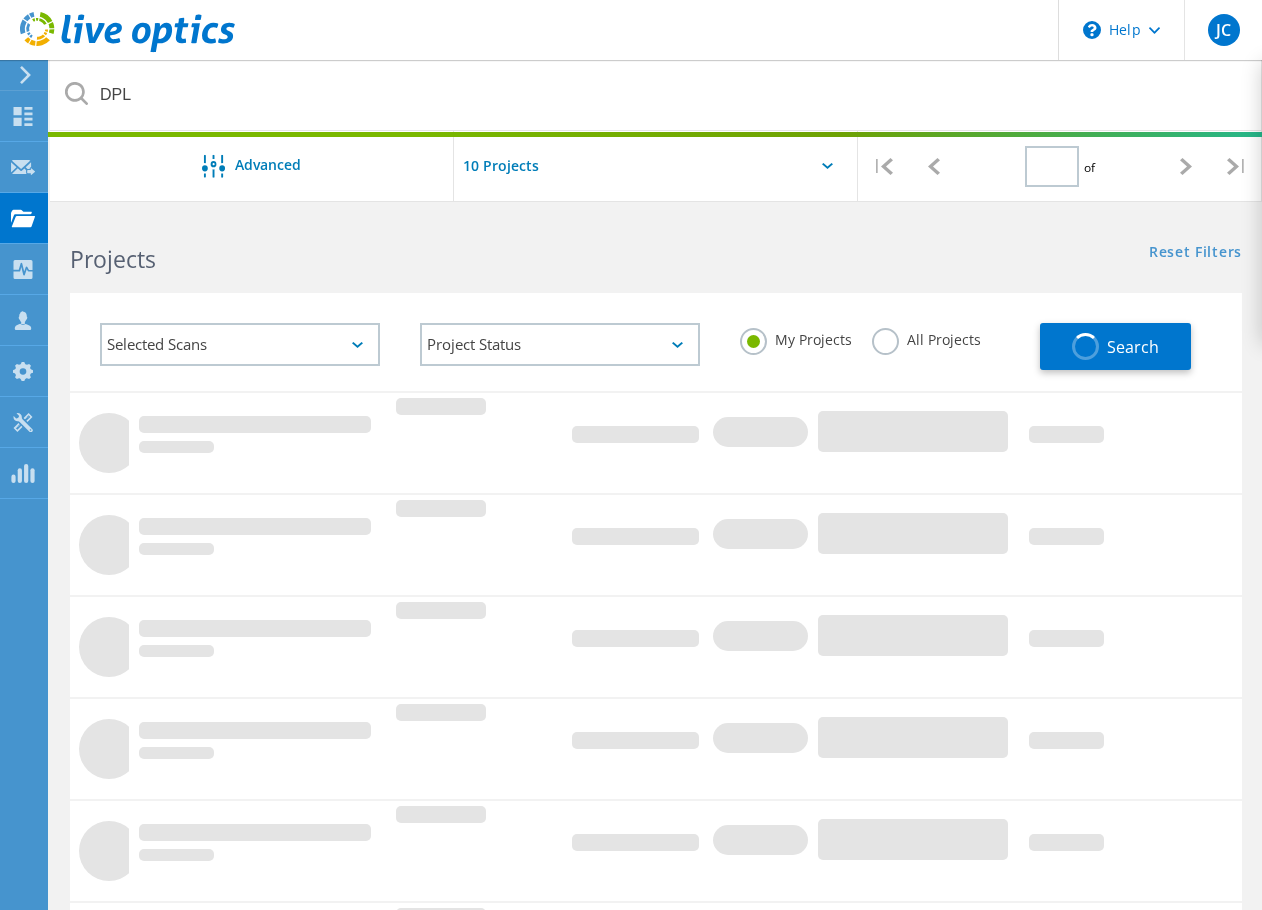type on "1" 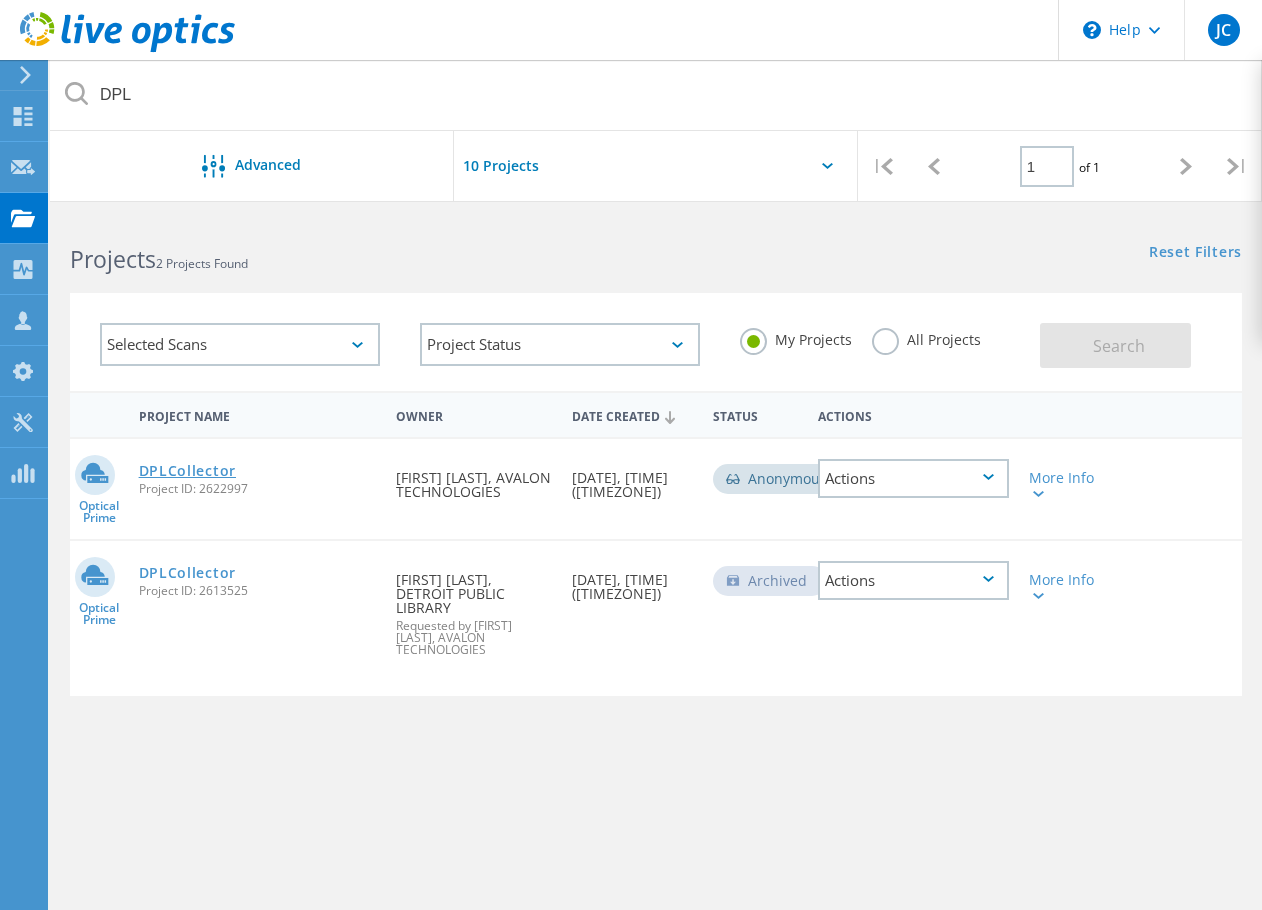 click on "DPLCollector" 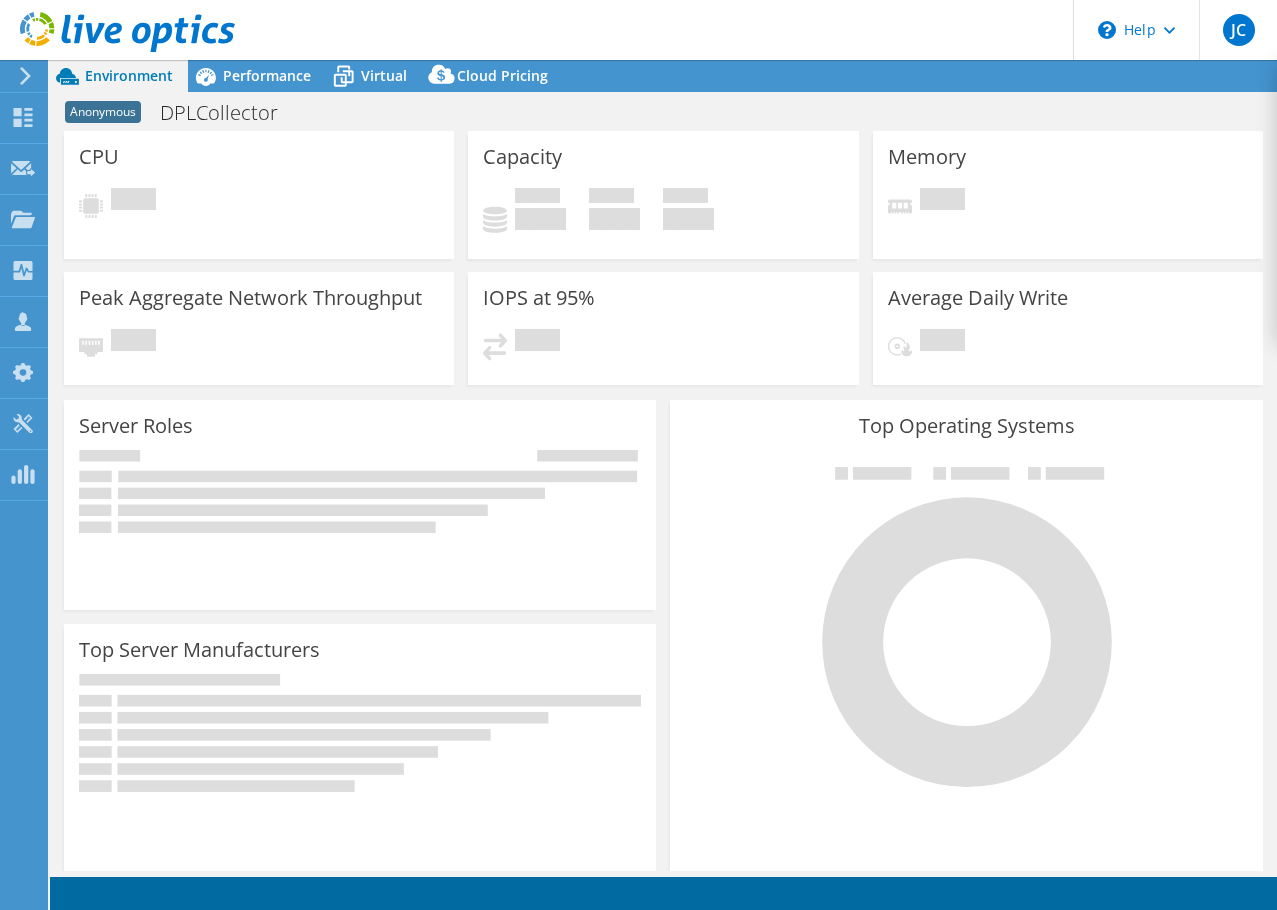 scroll, scrollTop: 0, scrollLeft: 0, axis: both 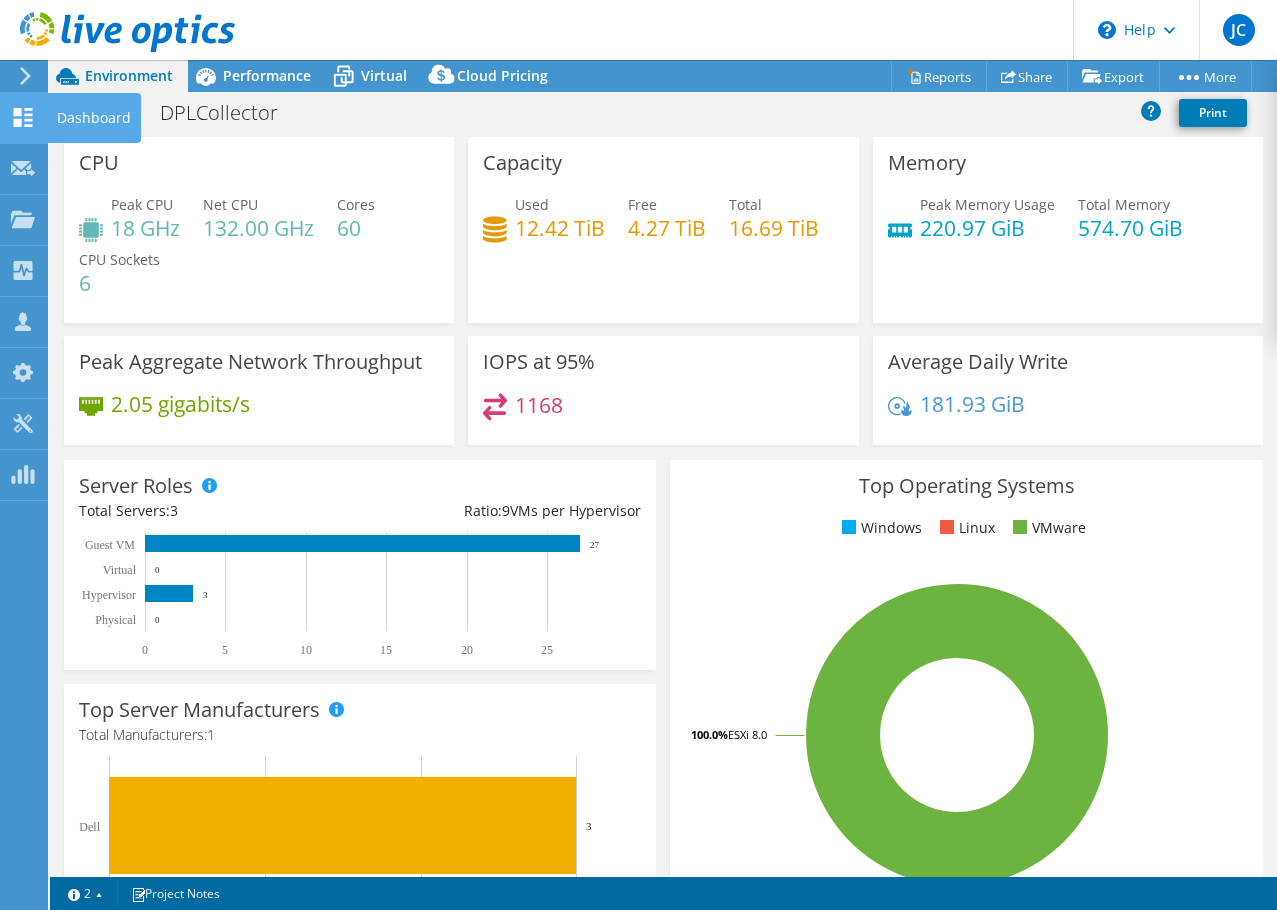click 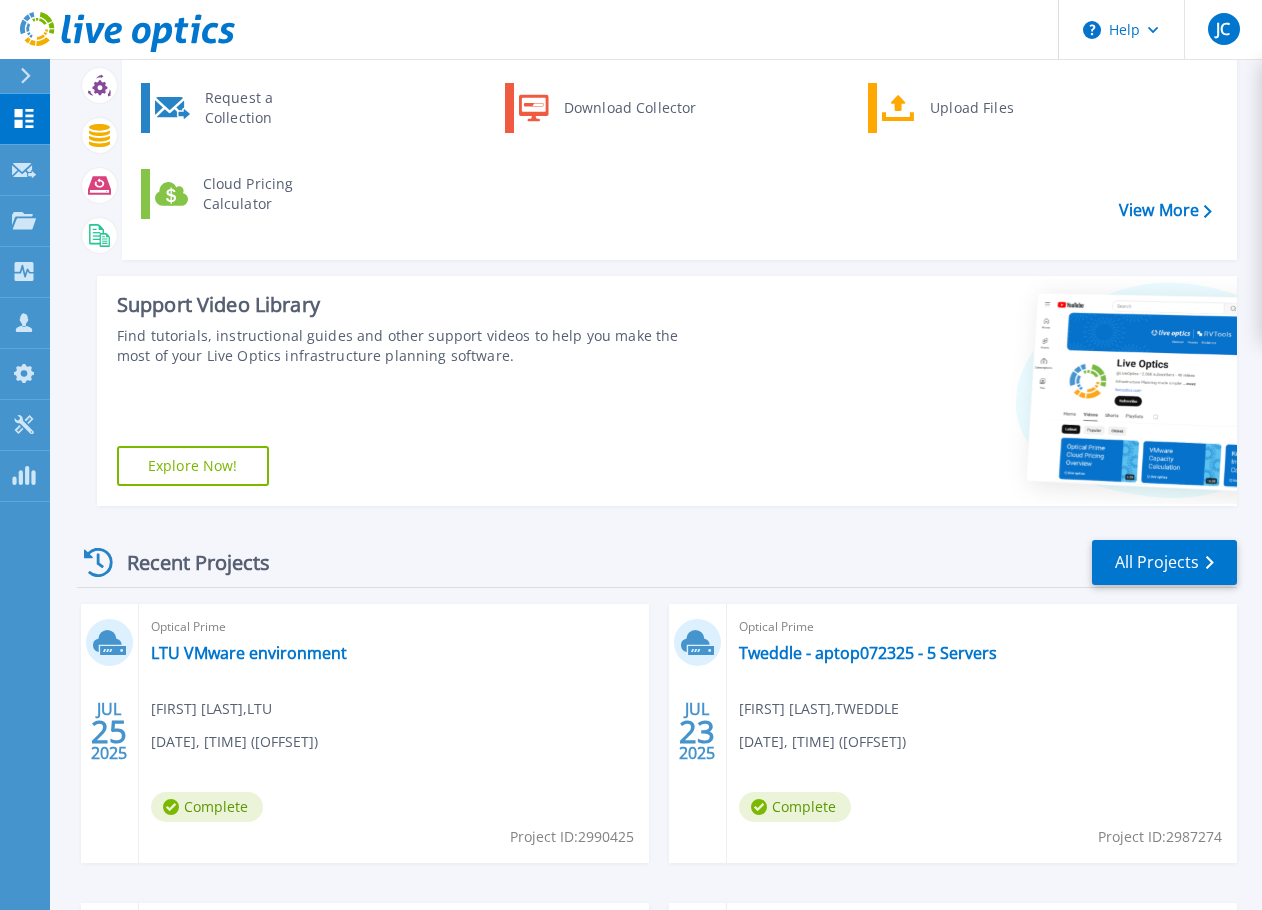 scroll, scrollTop: 0, scrollLeft: 0, axis: both 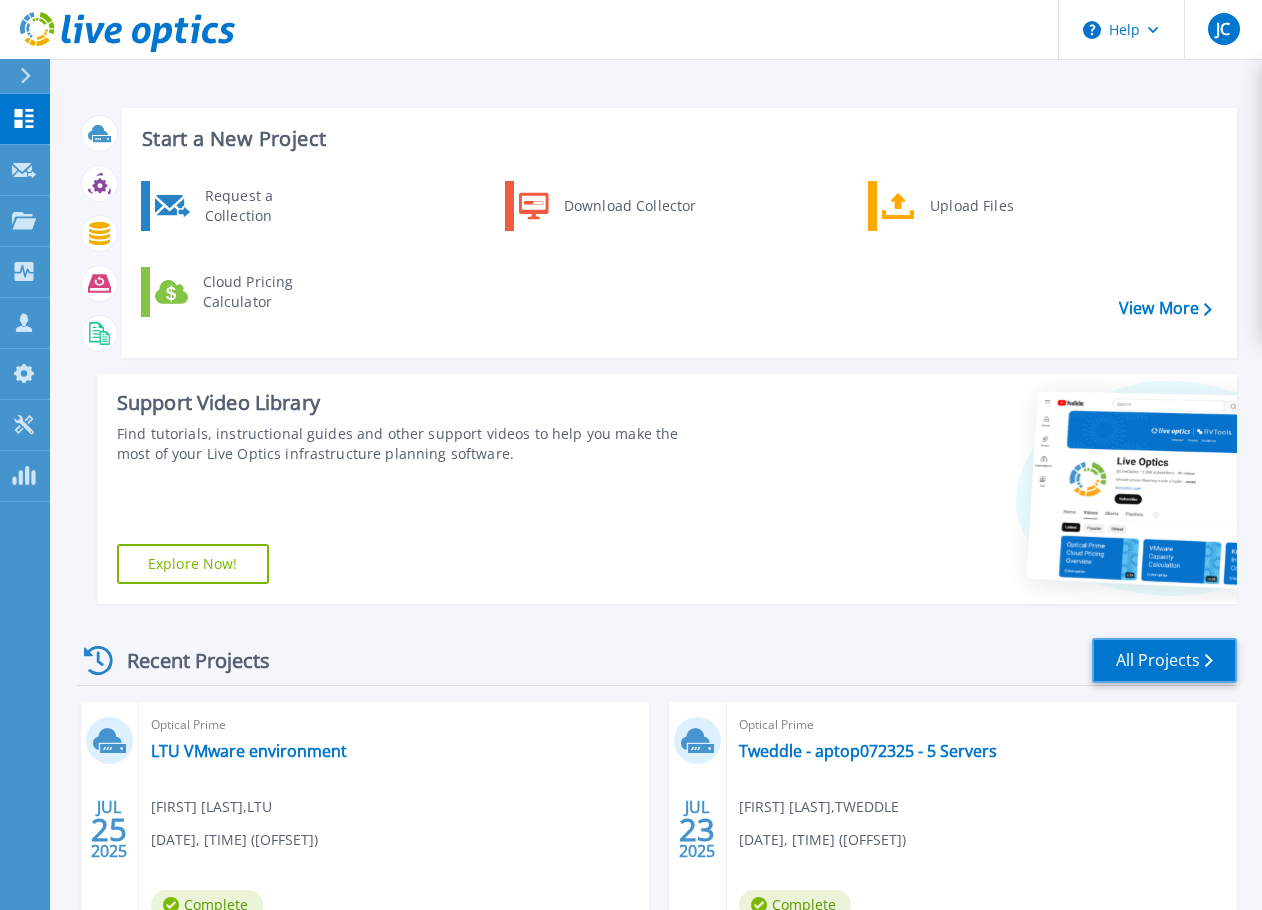 drag, startPoint x: 1170, startPoint y: 657, endPoint x: 1150, endPoint y: 658, distance: 20.024984 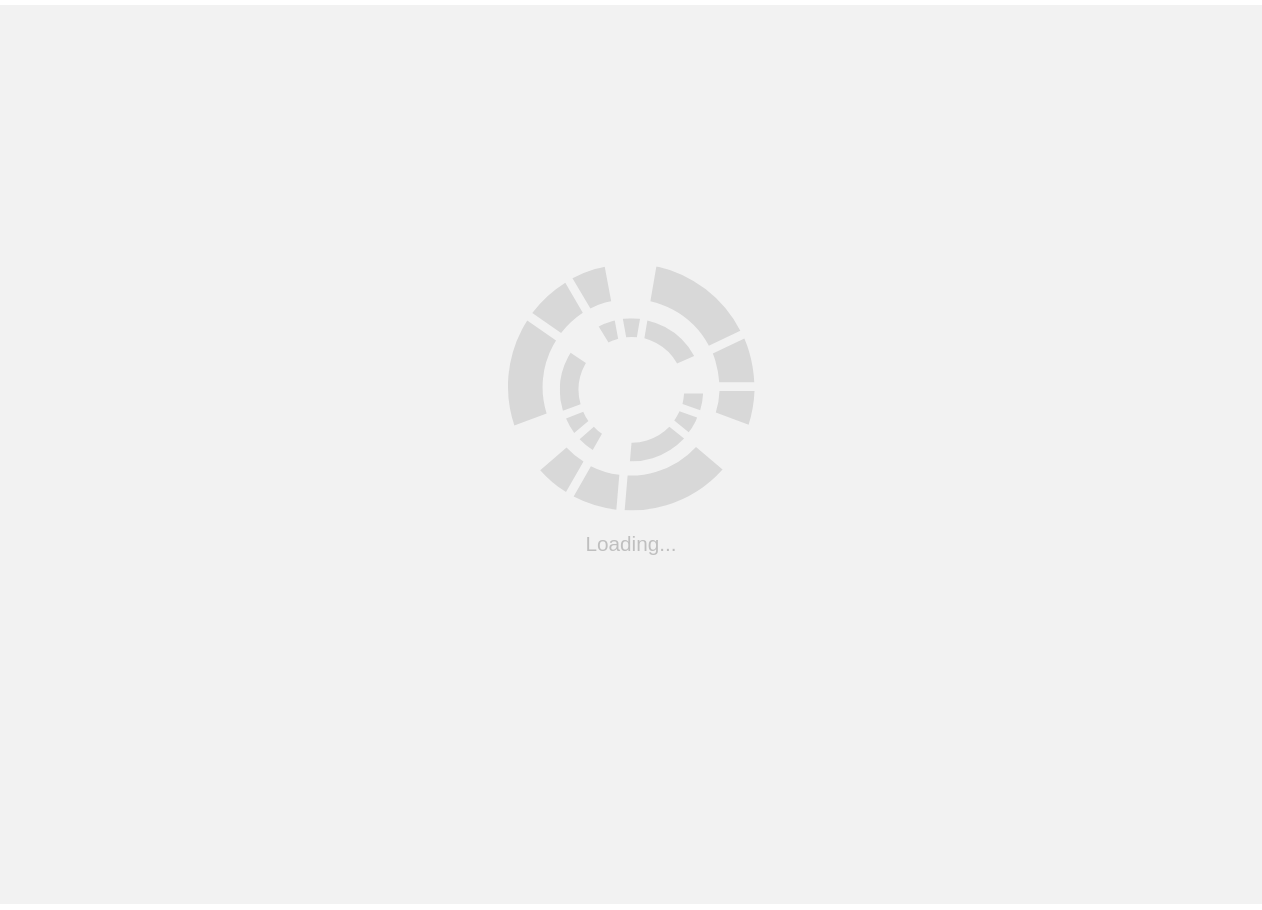 scroll, scrollTop: 0, scrollLeft: 0, axis: both 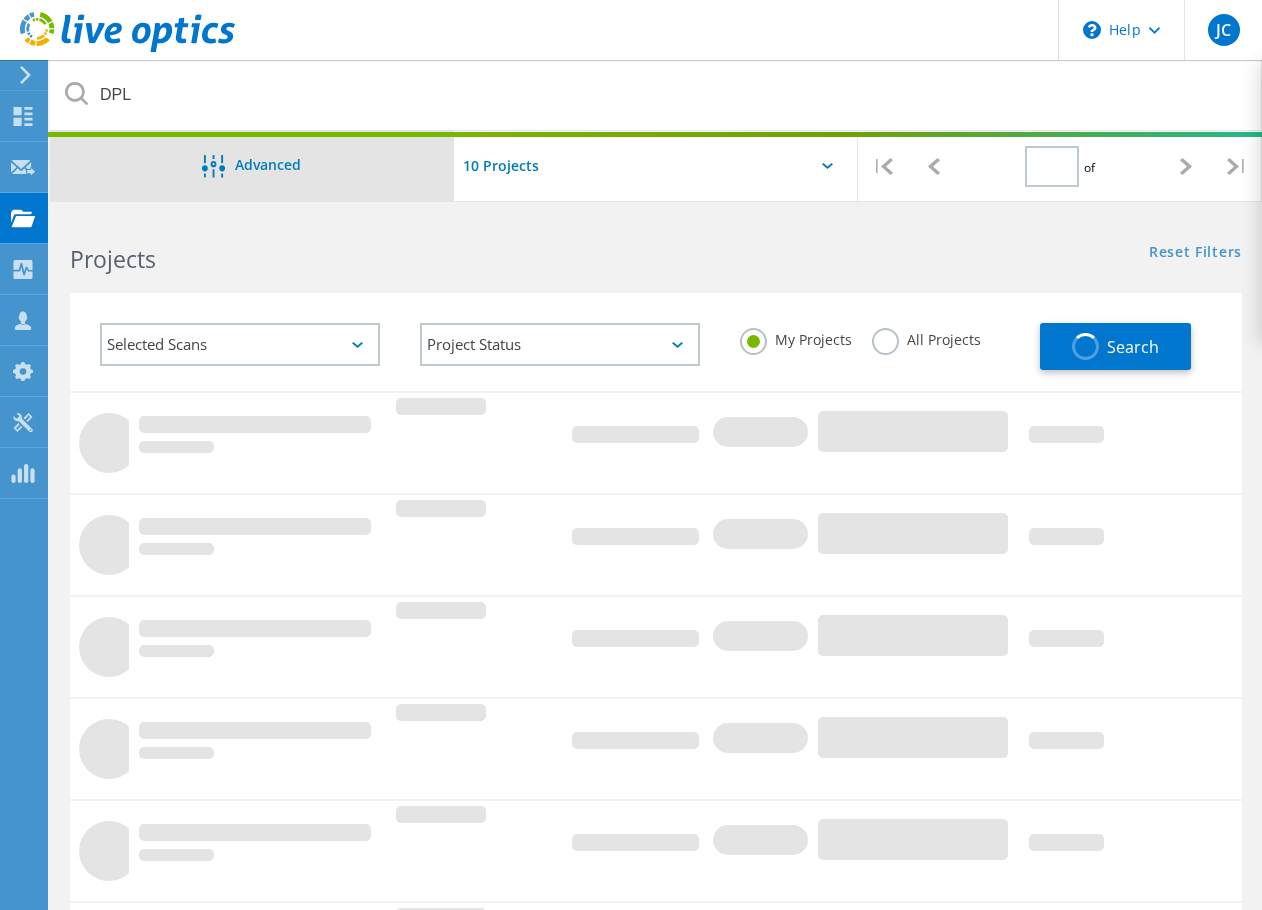type on "1" 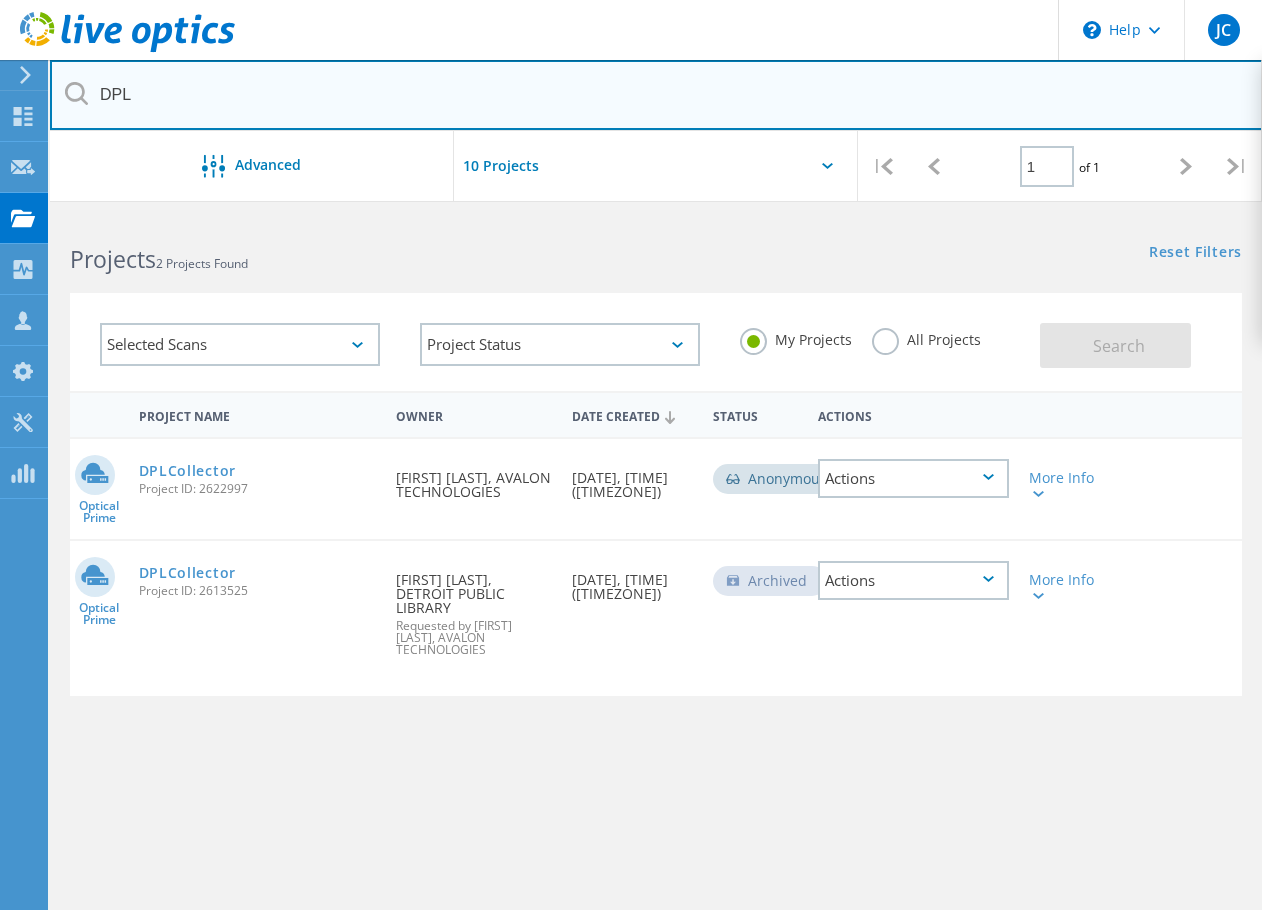 drag, startPoint x: 217, startPoint y: 109, endPoint x: 102, endPoint y: 96, distance: 115.73245 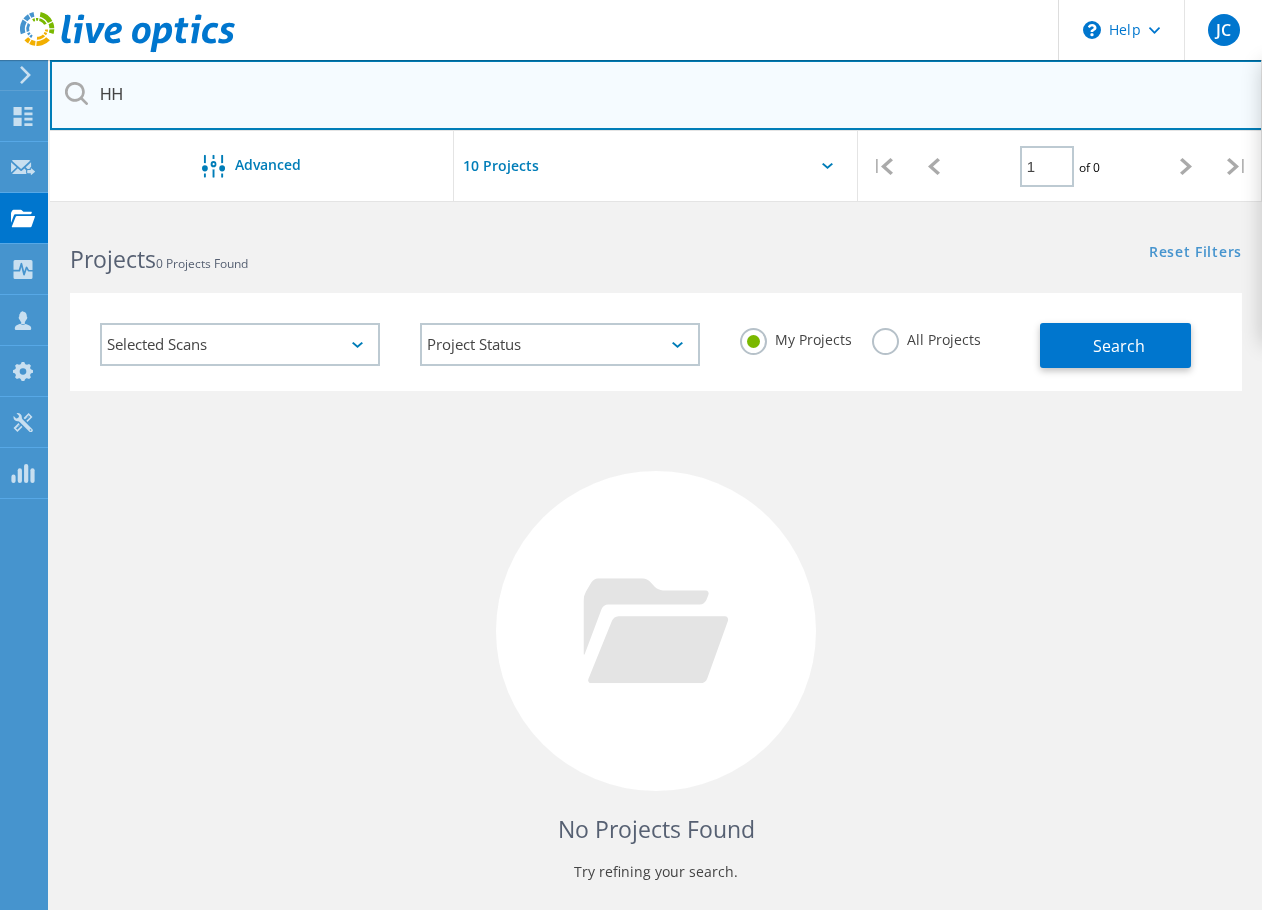 type on "H" 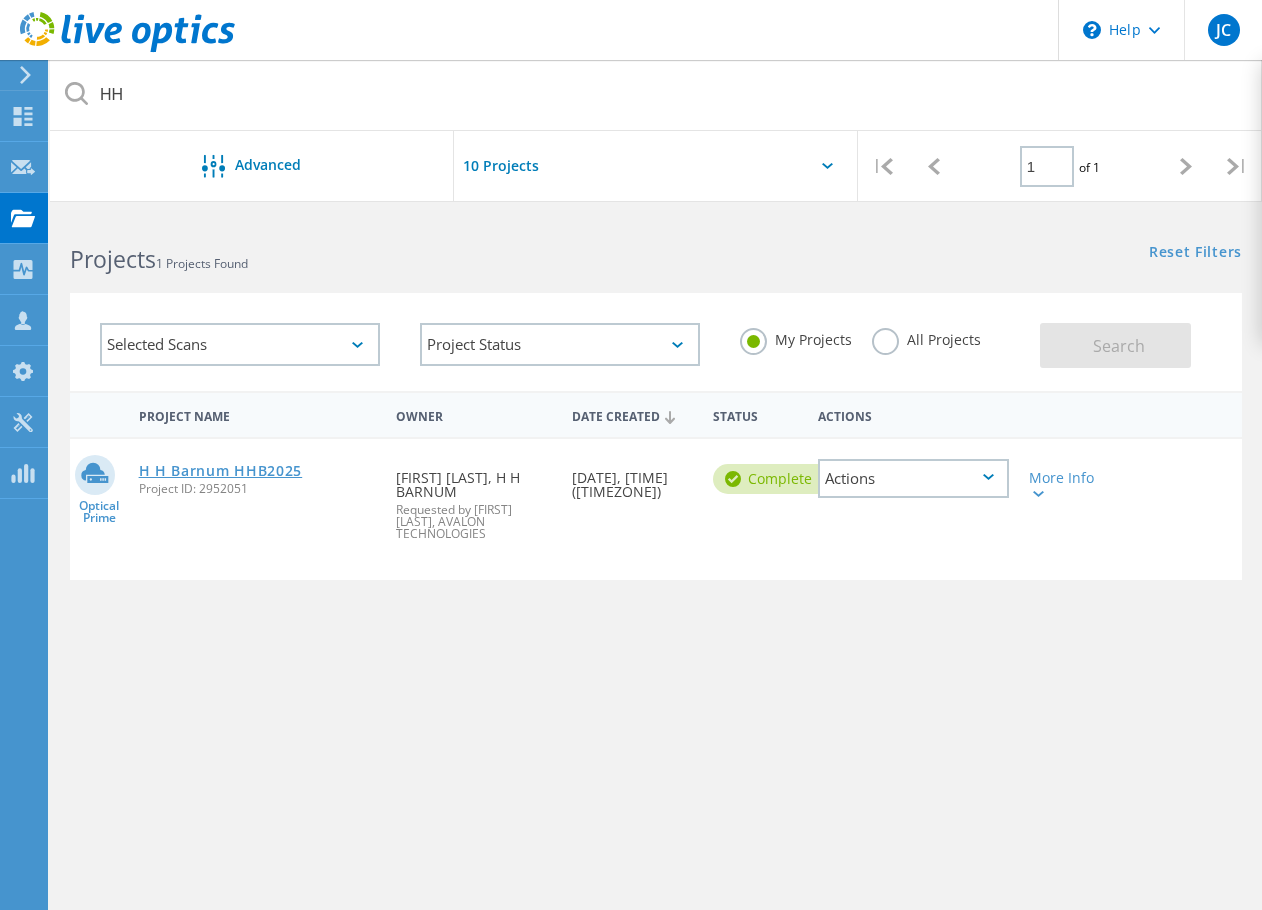 click on "H H Barnum HHB2025" 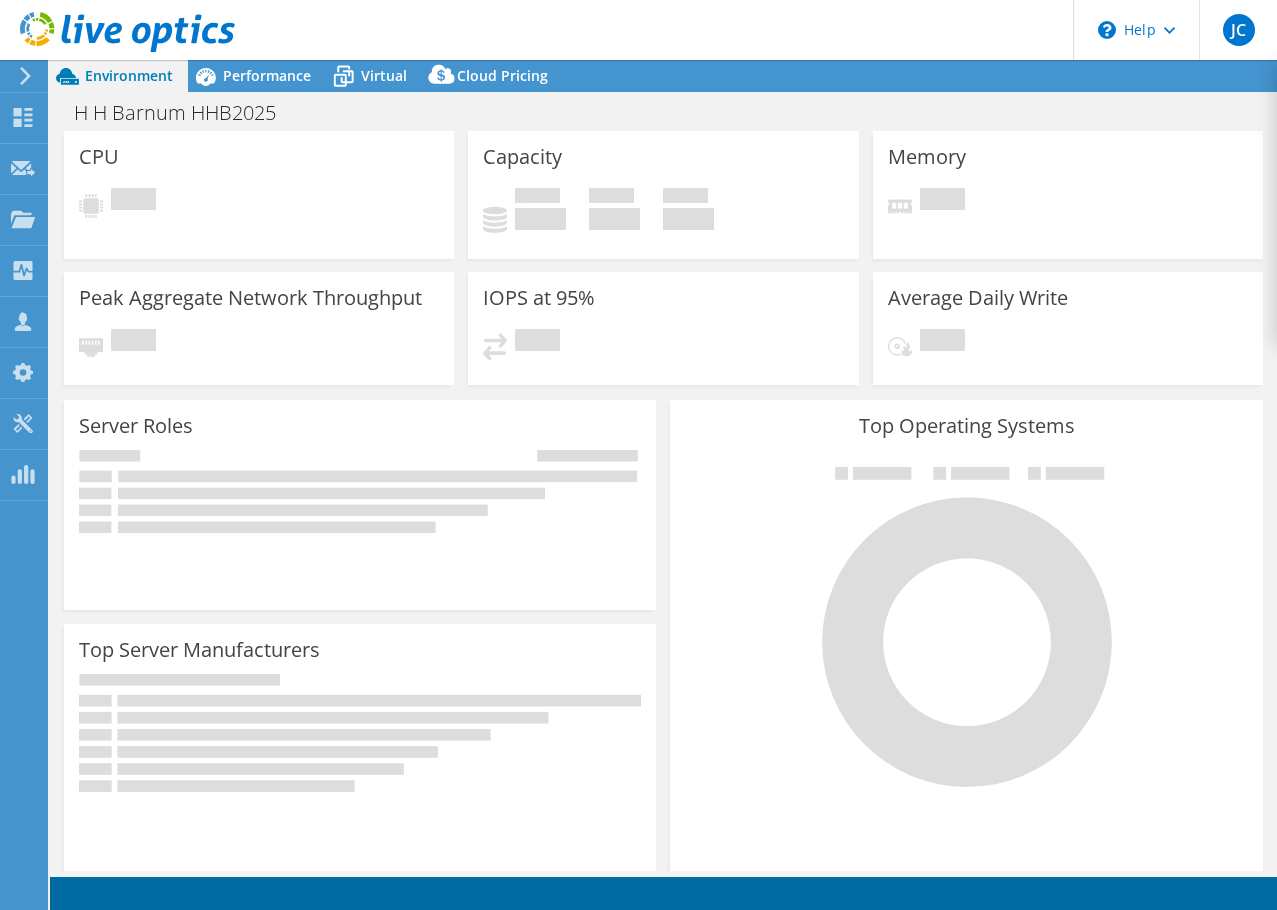 scroll, scrollTop: 0, scrollLeft: 0, axis: both 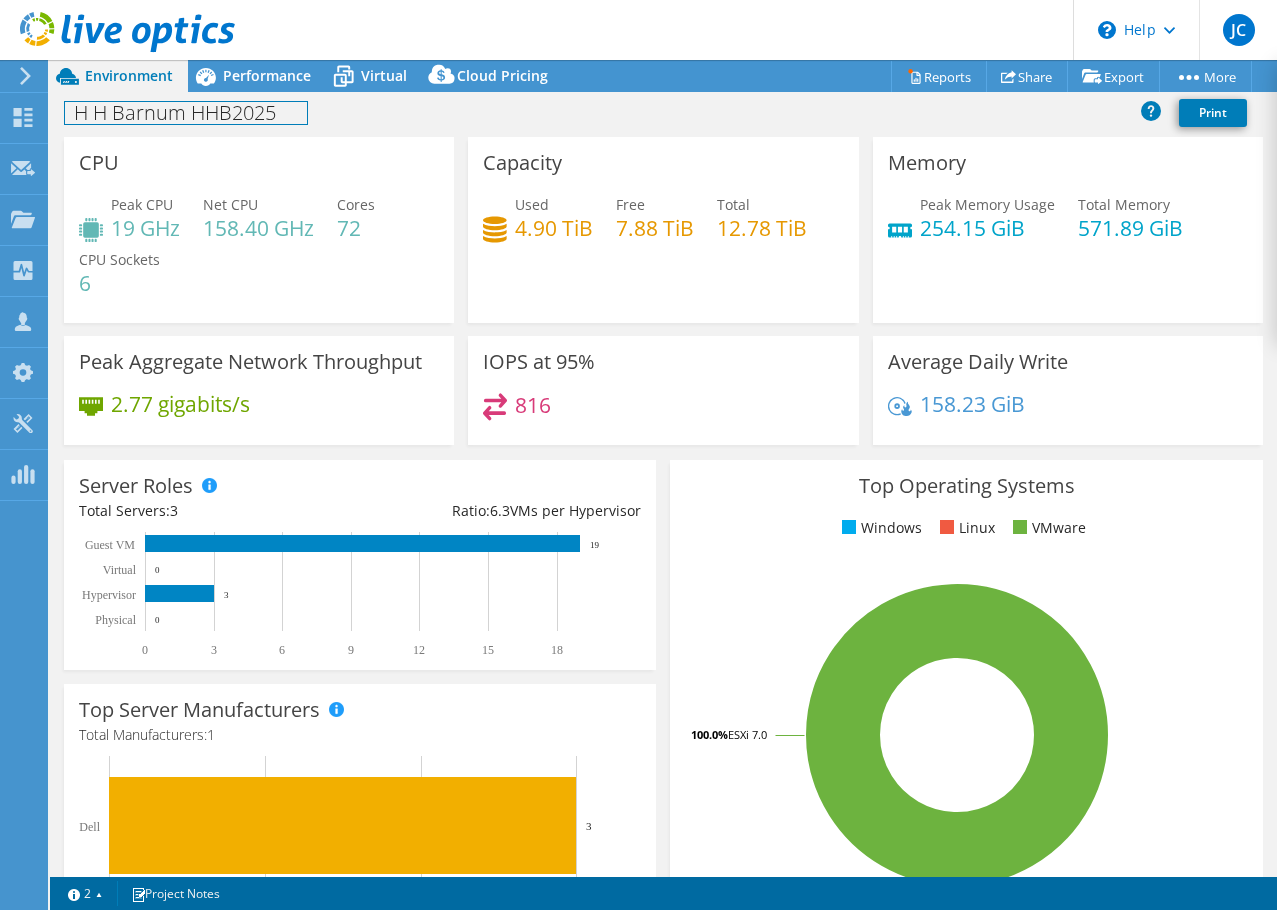 click on "H H Barnum HHB2025" at bounding box center (186, 113) 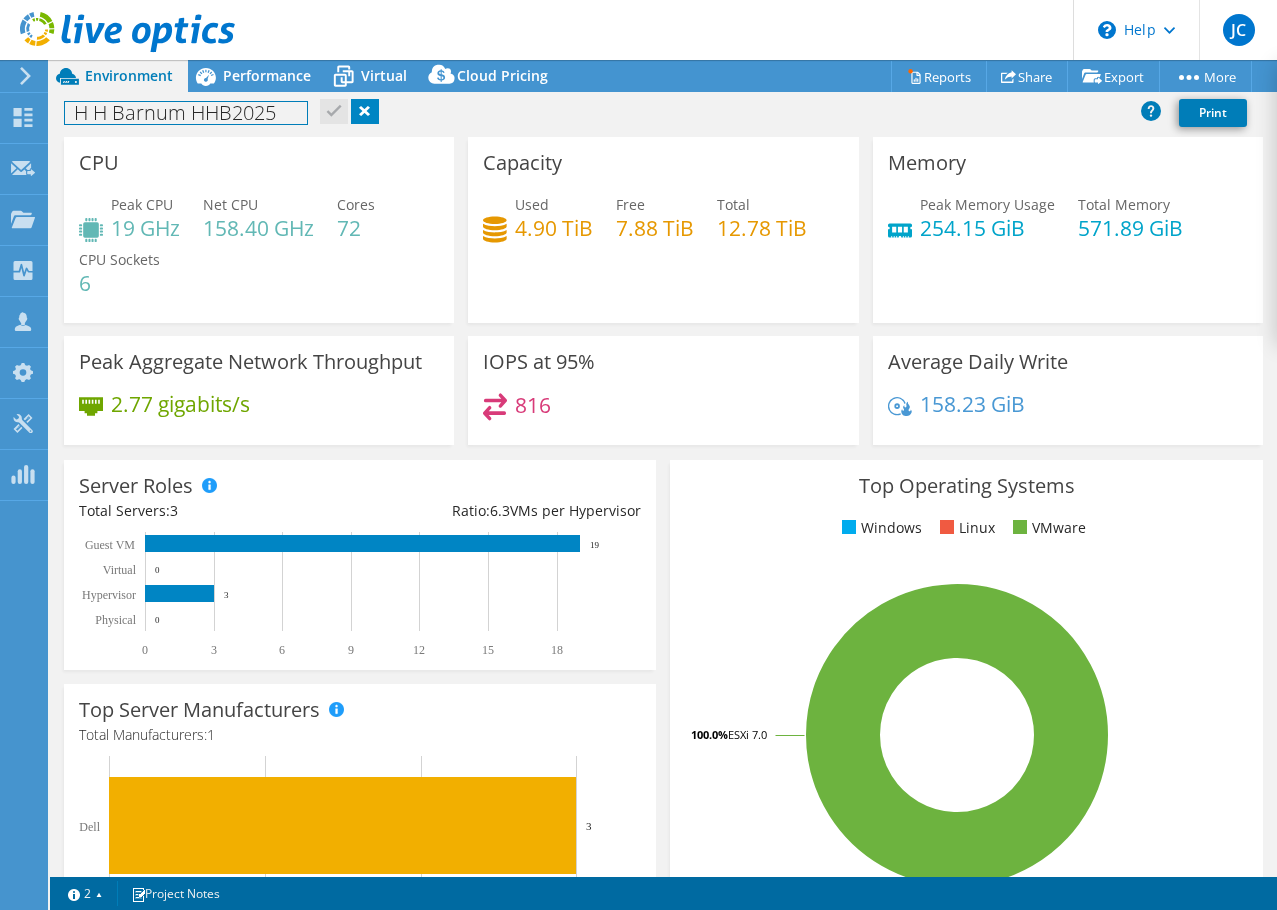 type 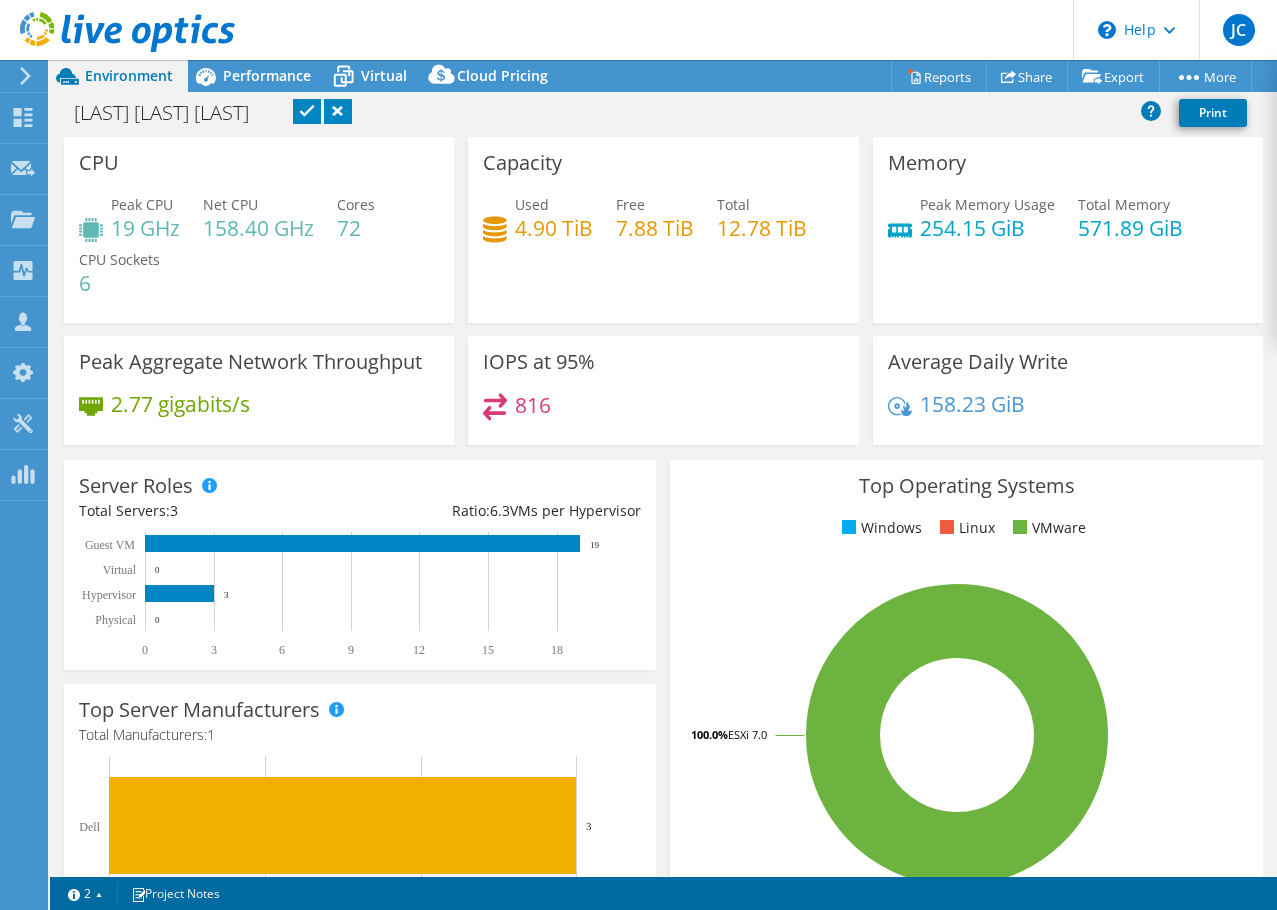 click at bounding box center [307, 111] 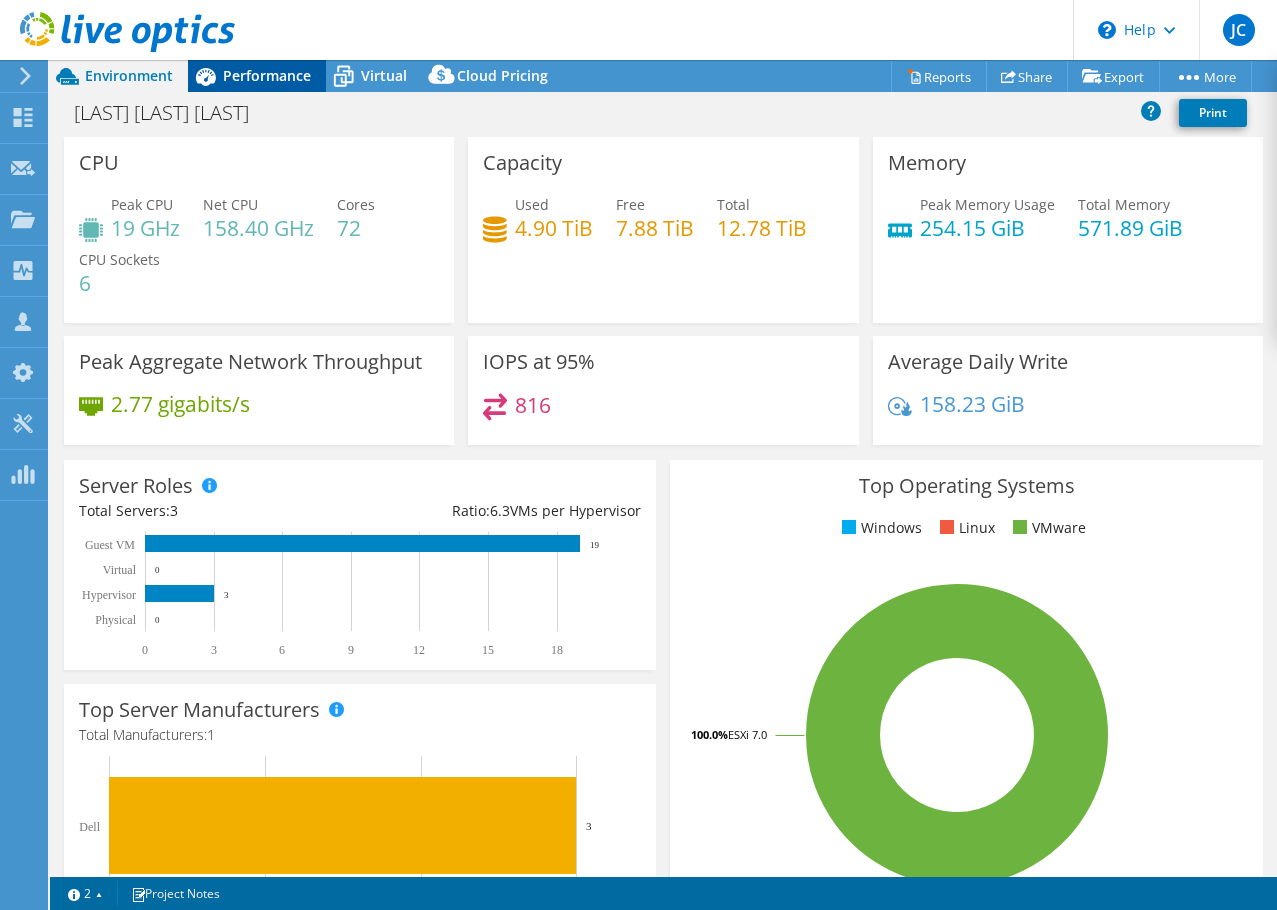 click on "Performance" at bounding box center (267, 75) 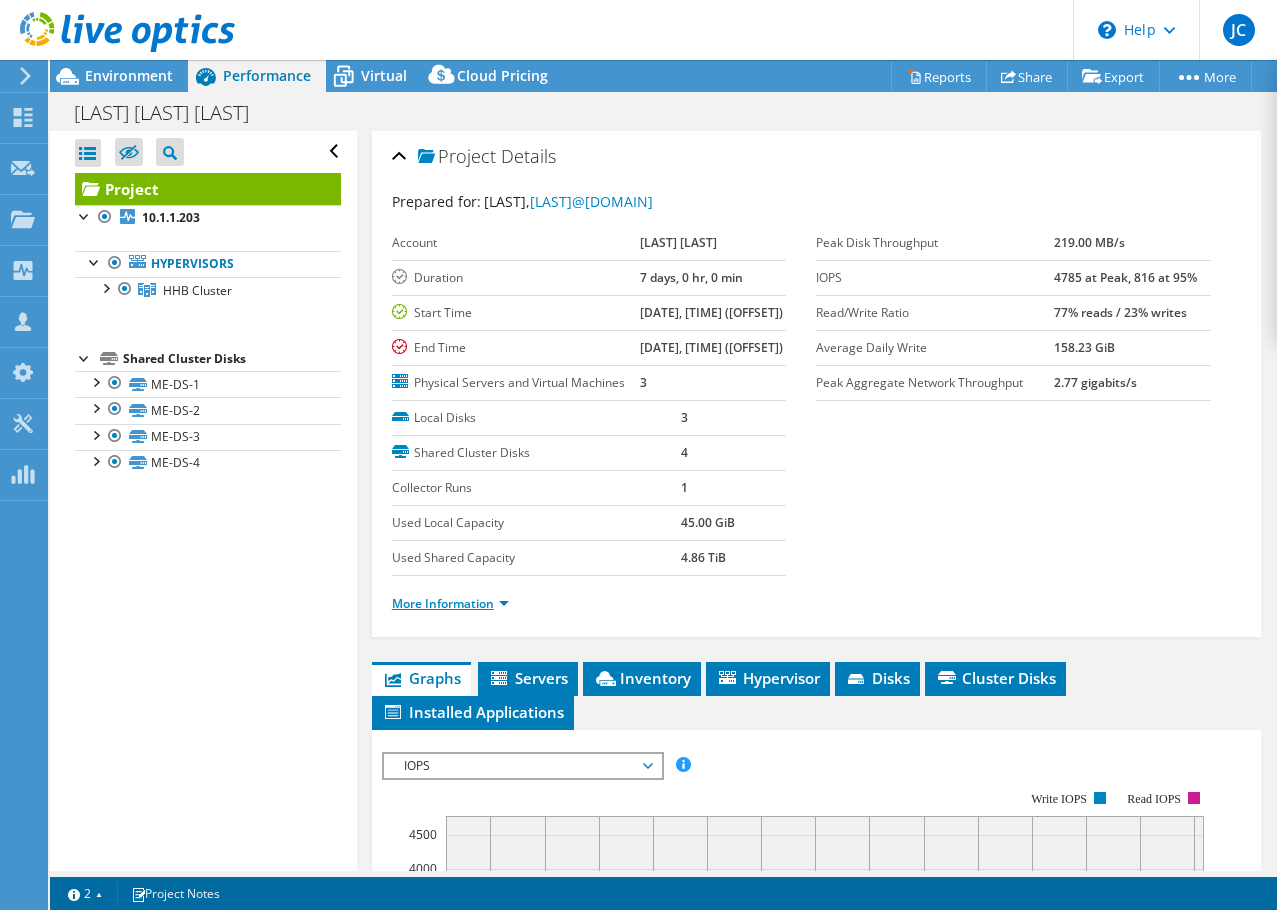 click on "More Information" at bounding box center [450, 603] 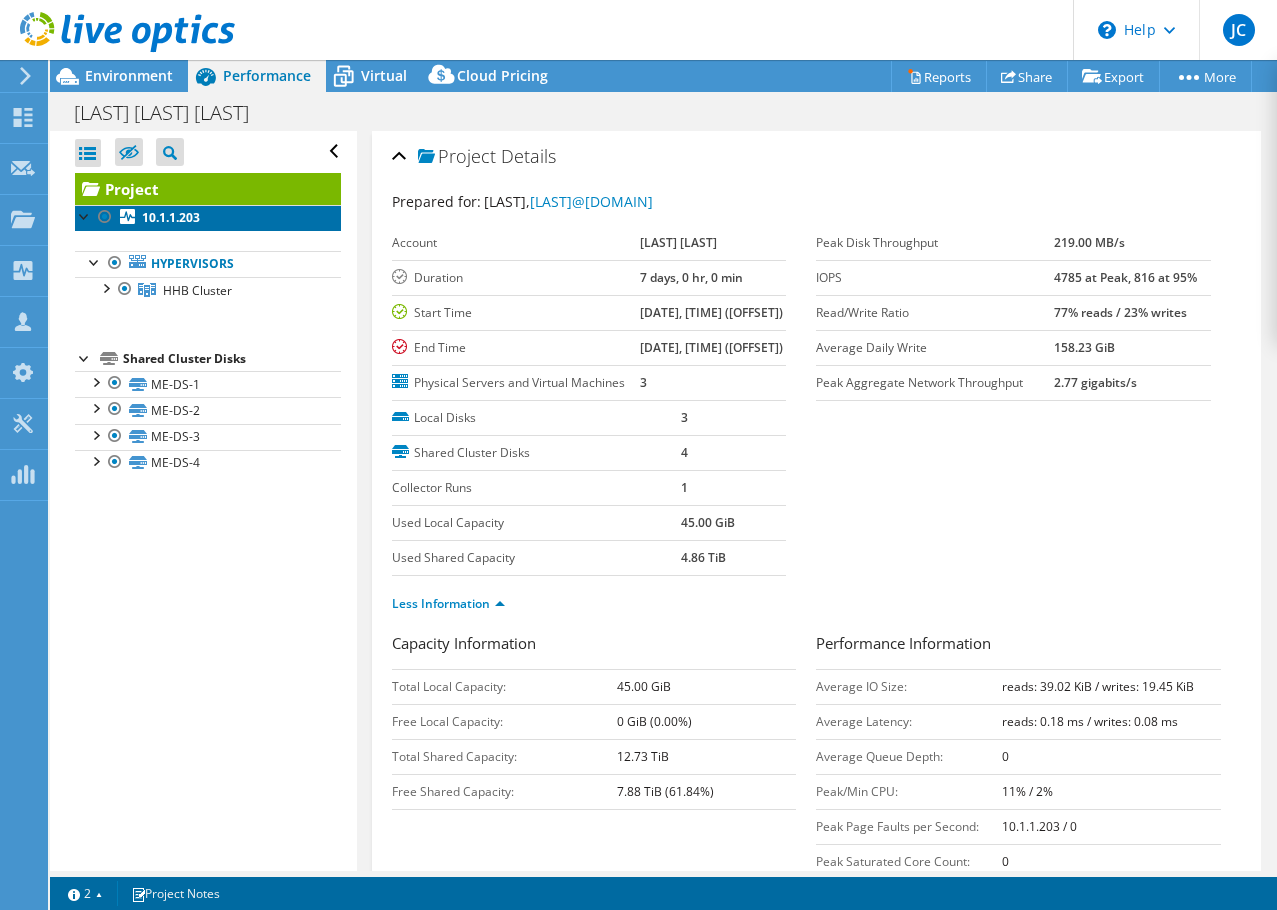 click on "10.1.1.203" at bounding box center [171, 217] 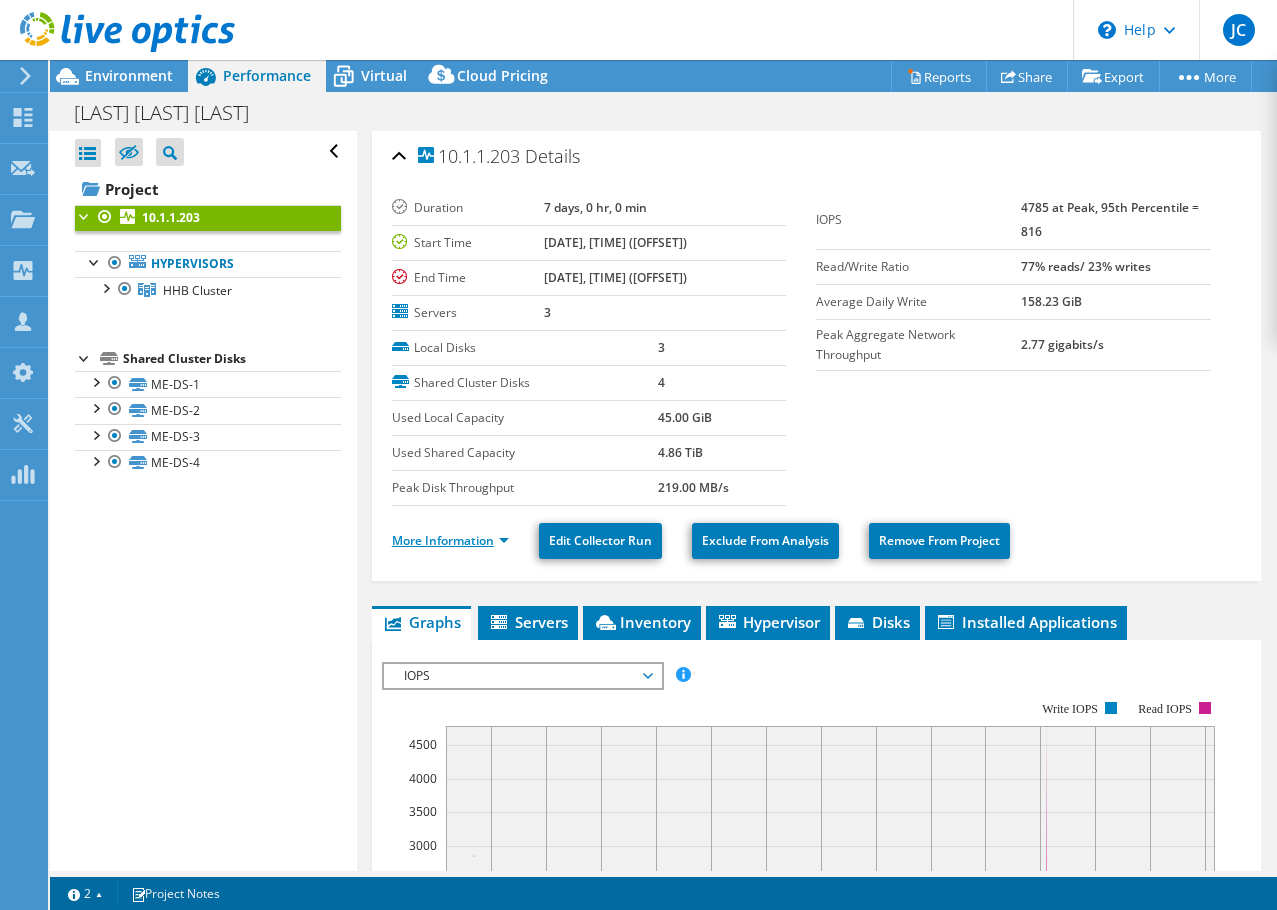 click on "More Information" at bounding box center (450, 540) 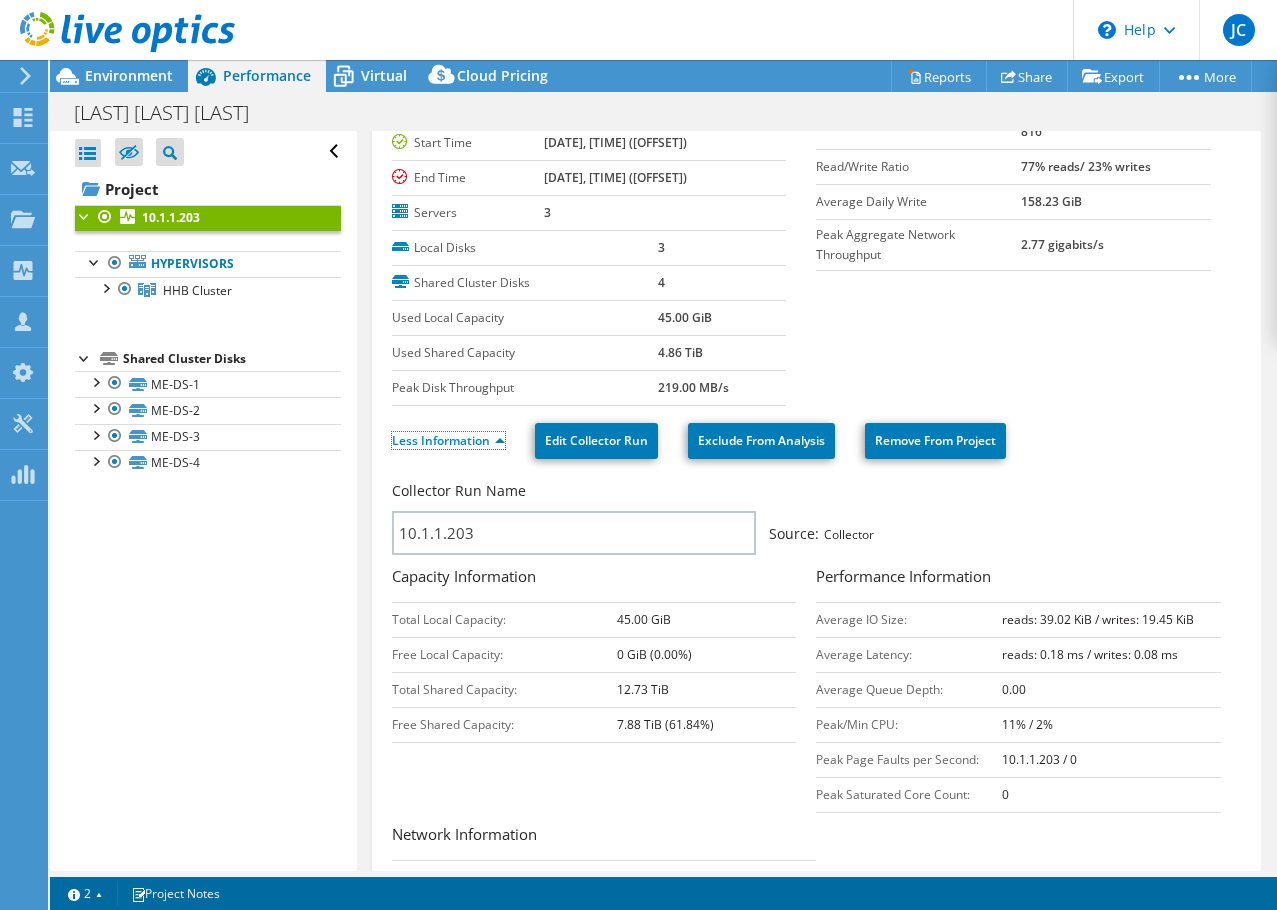 scroll, scrollTop: 0, scrollLeft: 0, axis: both 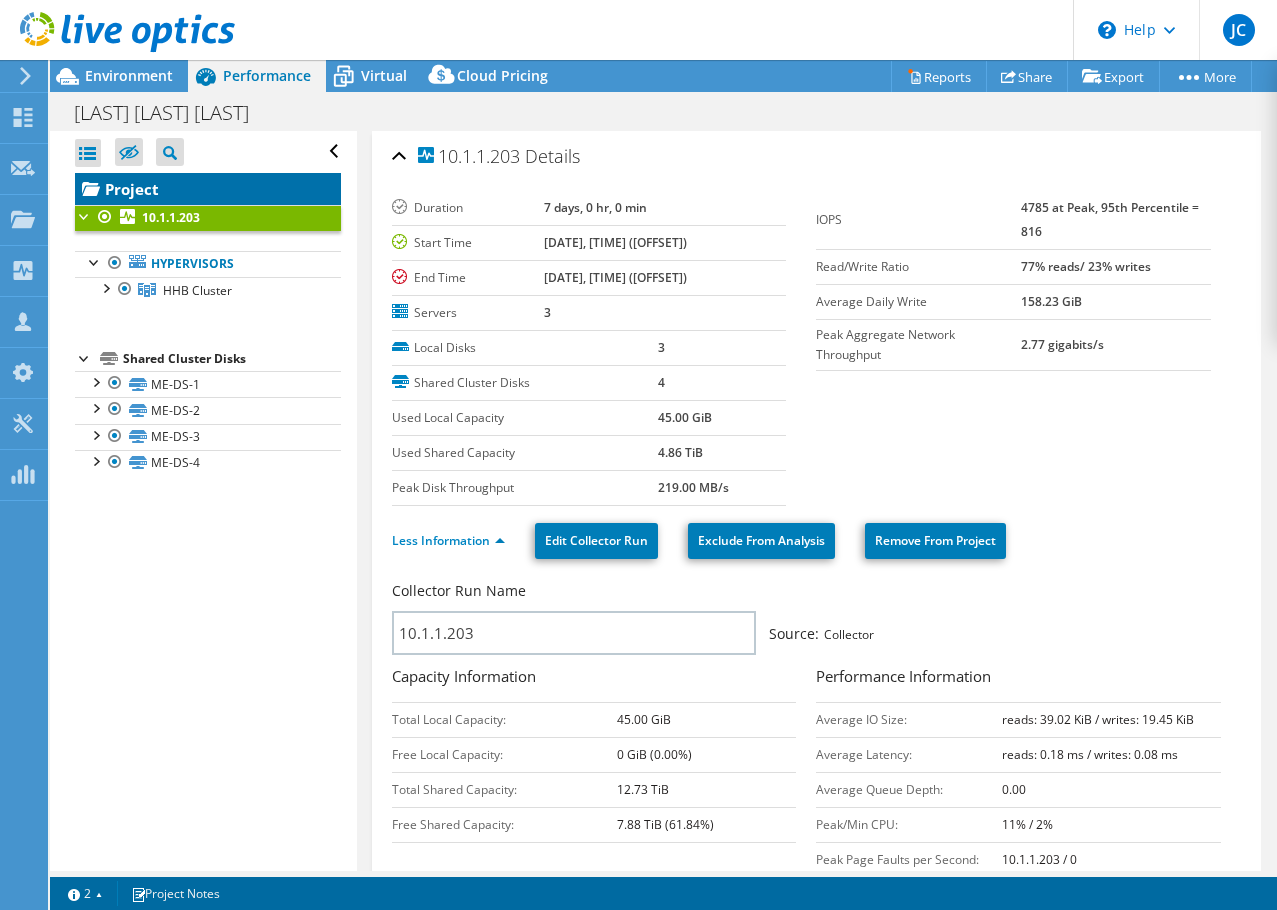 click on "Project" at bounding box center [208, 189] 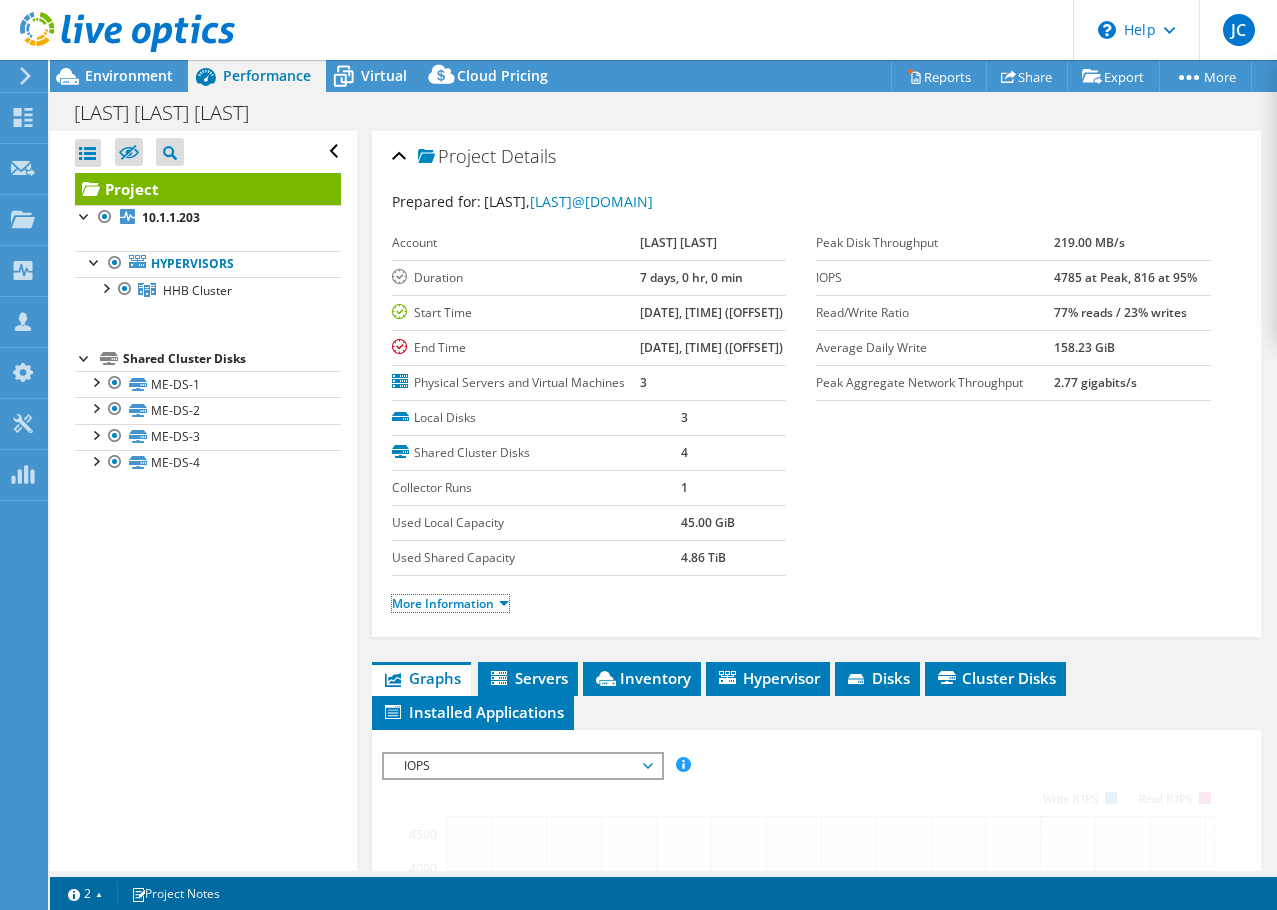 drag, startPoint x: 430, startPoint y: 670, endPoint x: 785, endPoint y: 602, distance: 361.454 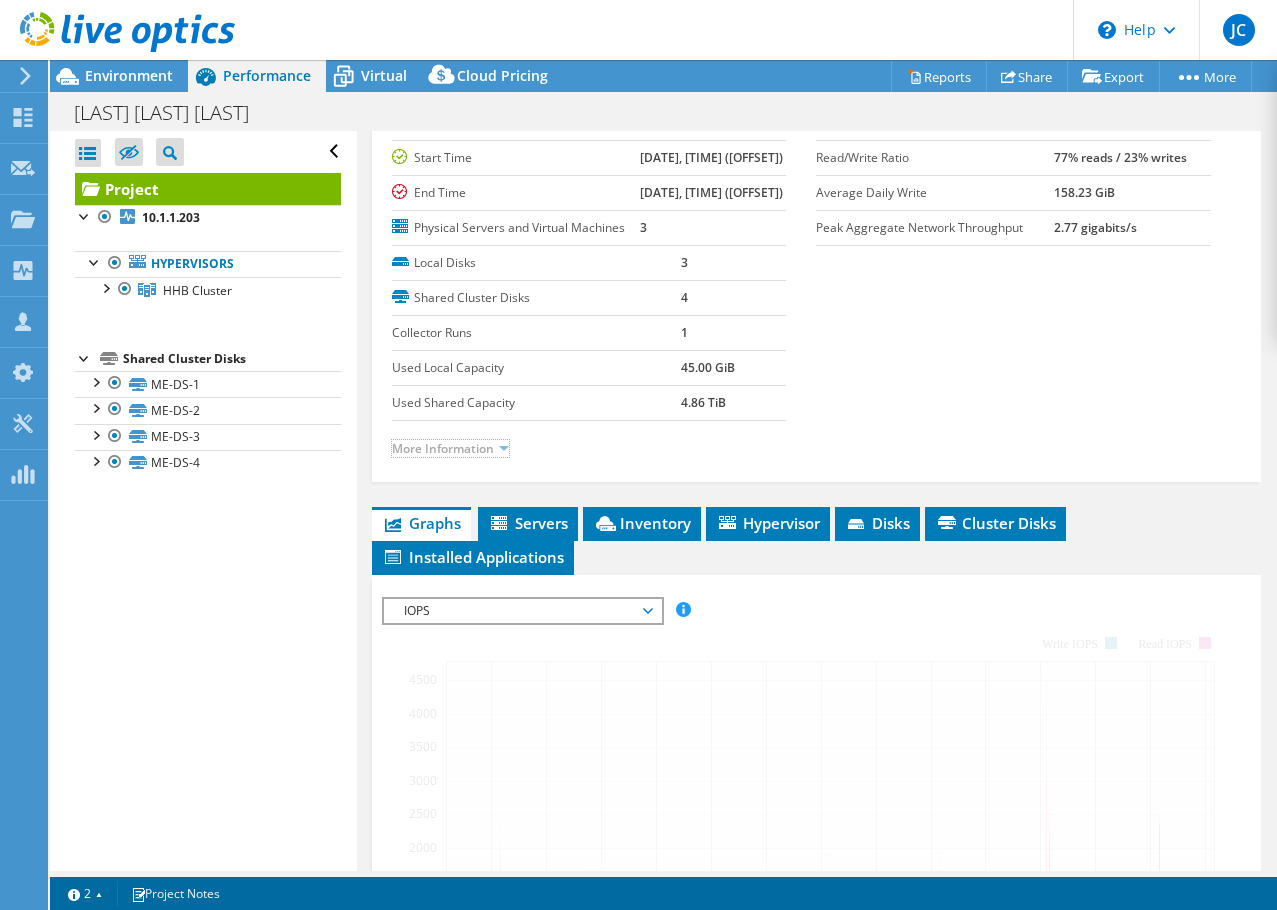 scroll, scrollTop: 200, scrollLeft: 0, axis: vertical 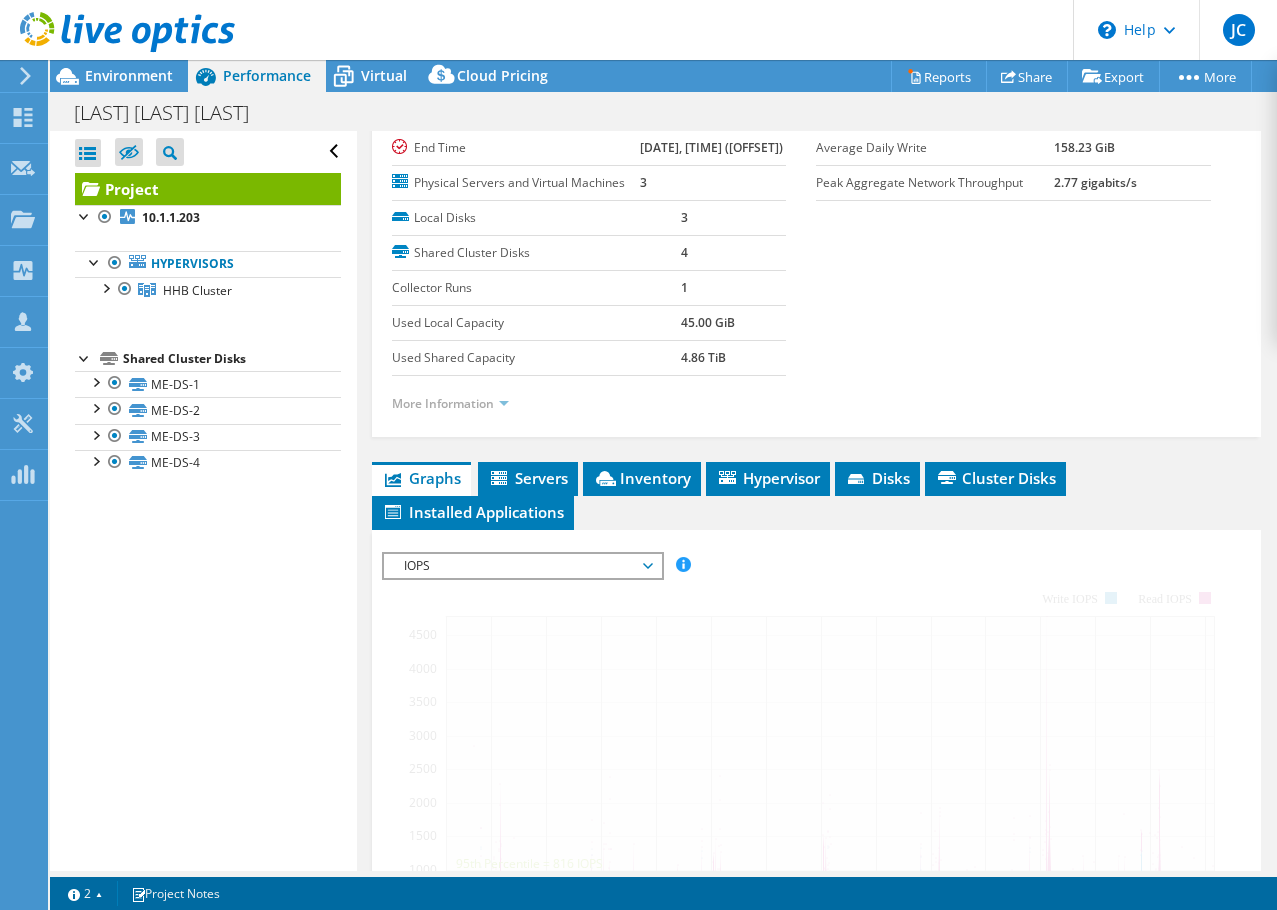 click on "More Information" at bounding box center (450, 403) 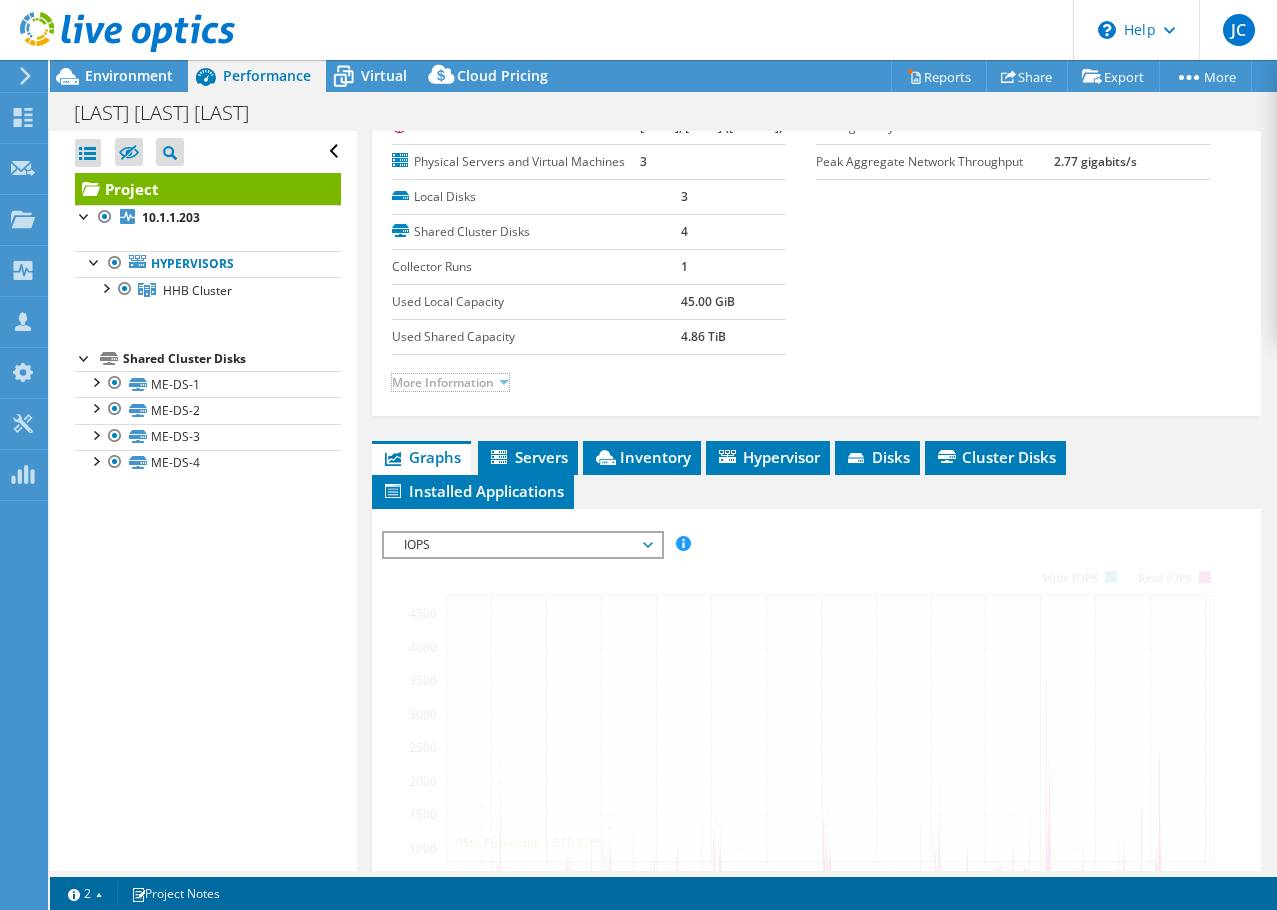 scroll, scrollTop: 100, scrollLeft: 0, axis: vertical 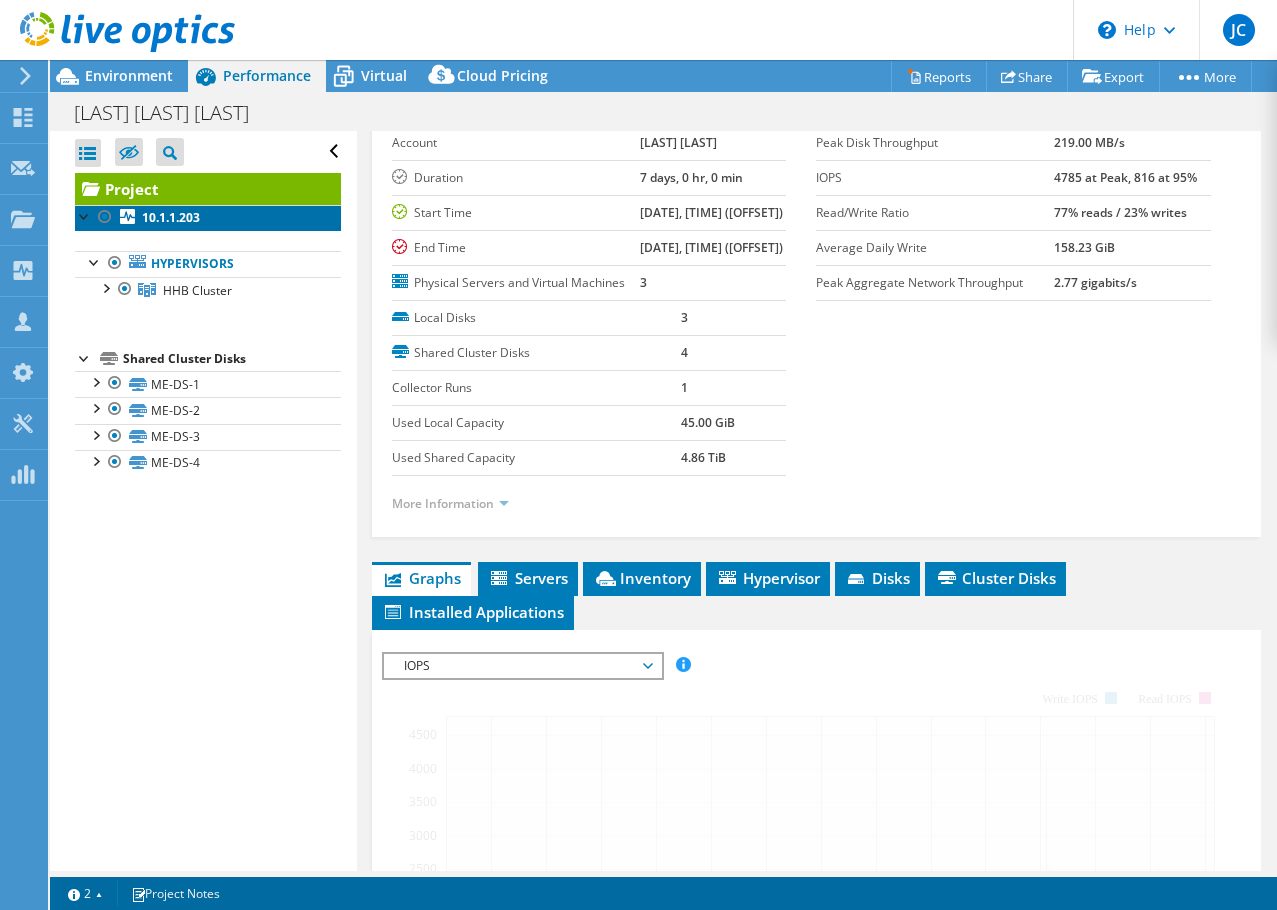 click on "10.1.1.203" at bounding box center (171, 217) 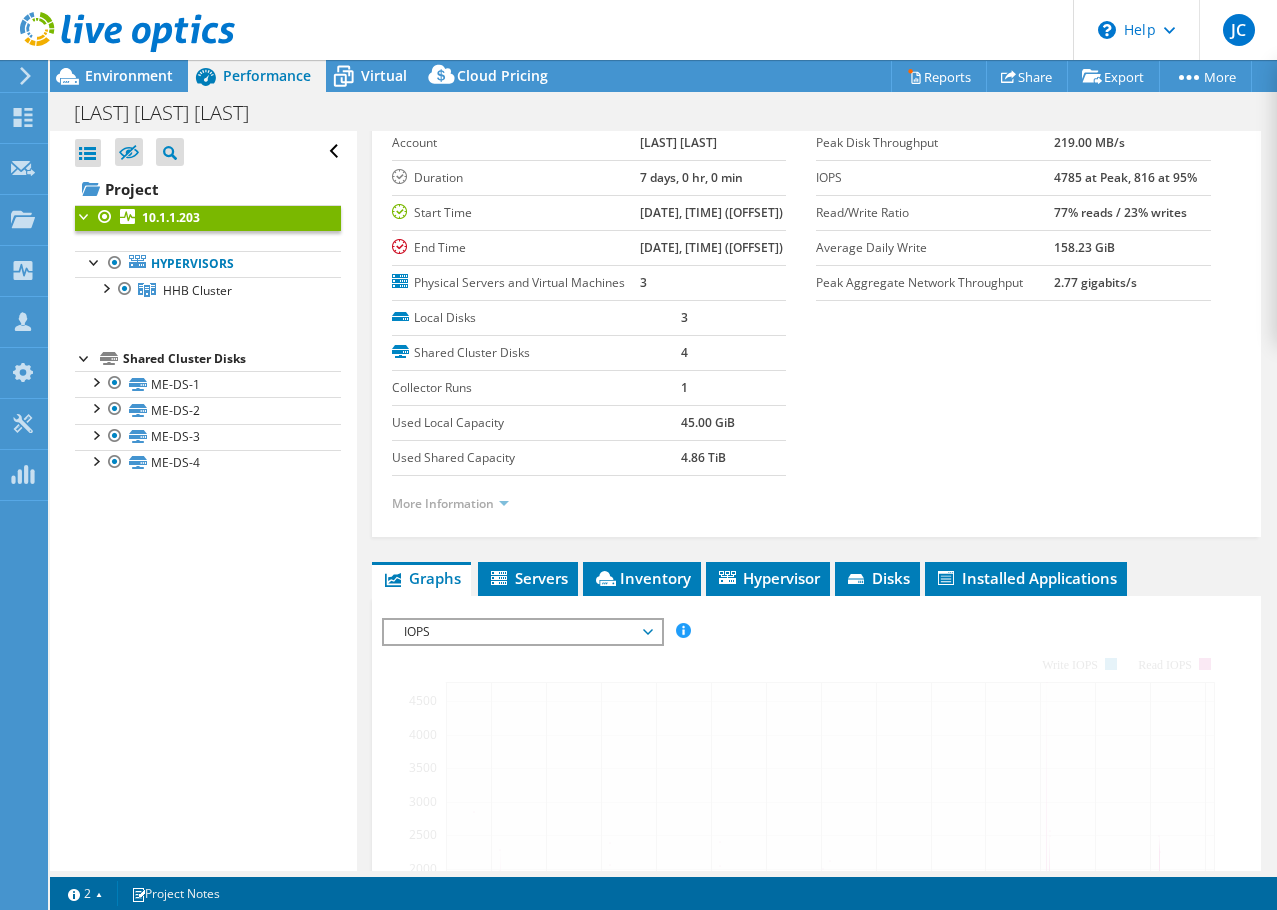 click on "More Information" at bounding box center [450, 503] 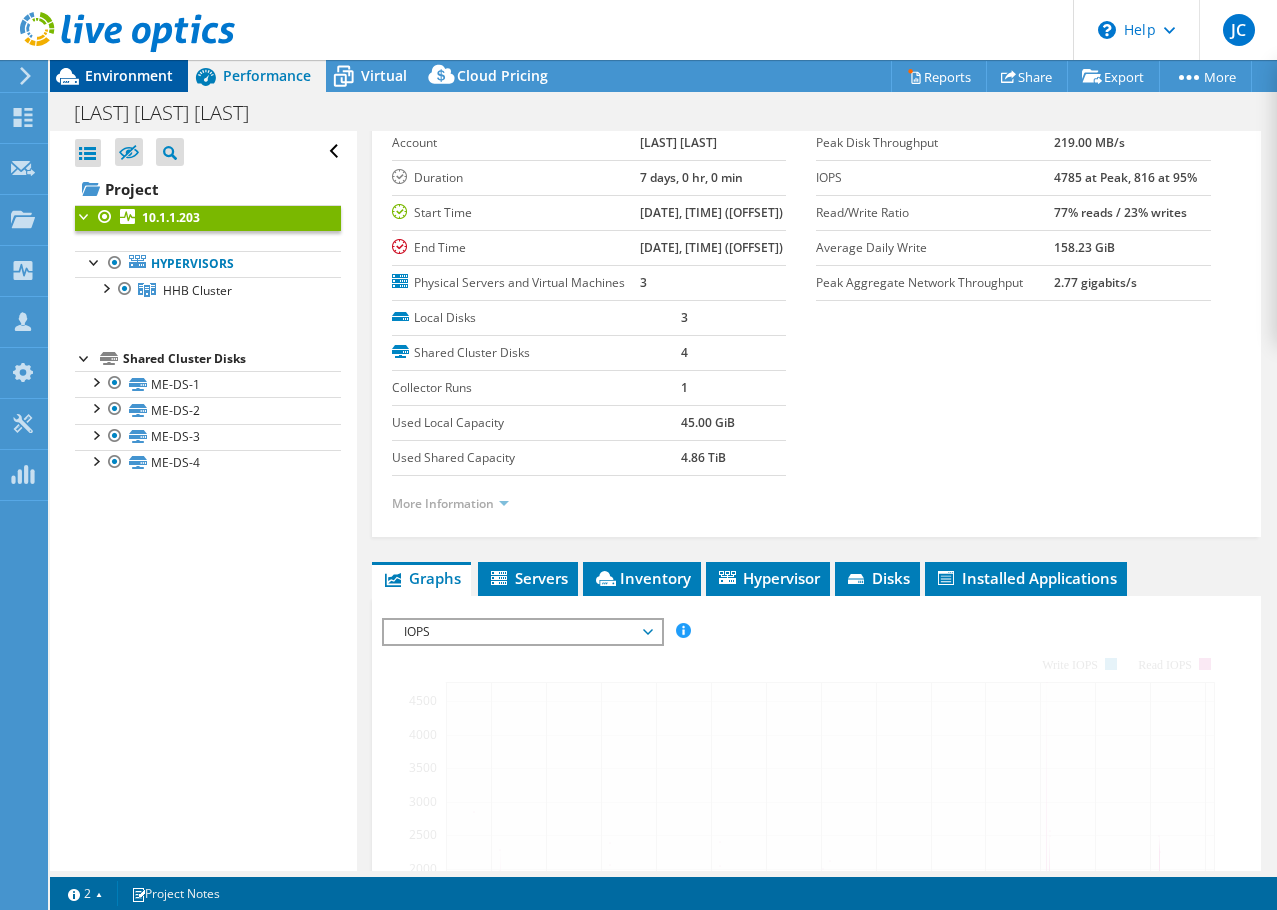 click on "Environment" at bounding box center (129, 75) 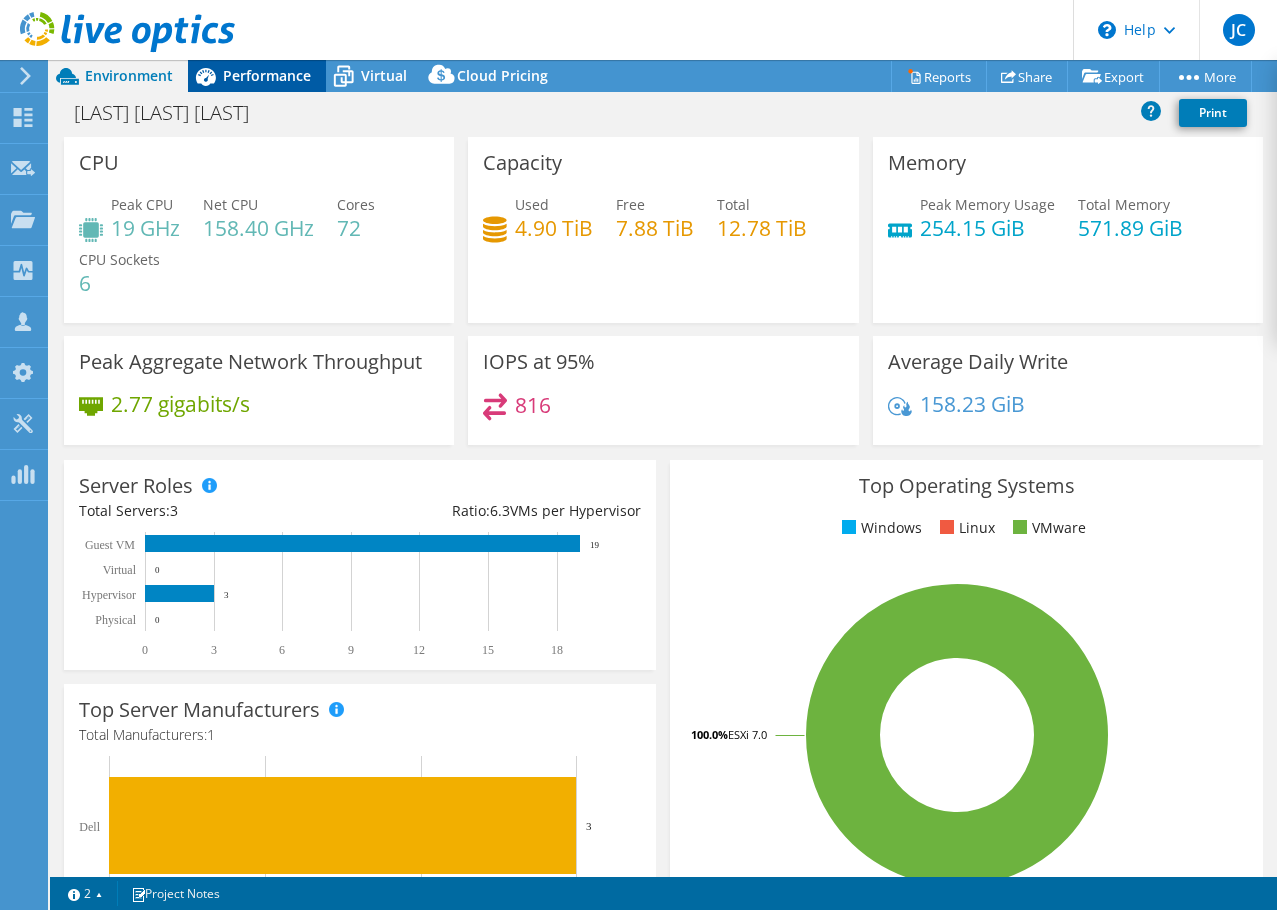 click on "Performance" at bounding box center (267, 75) 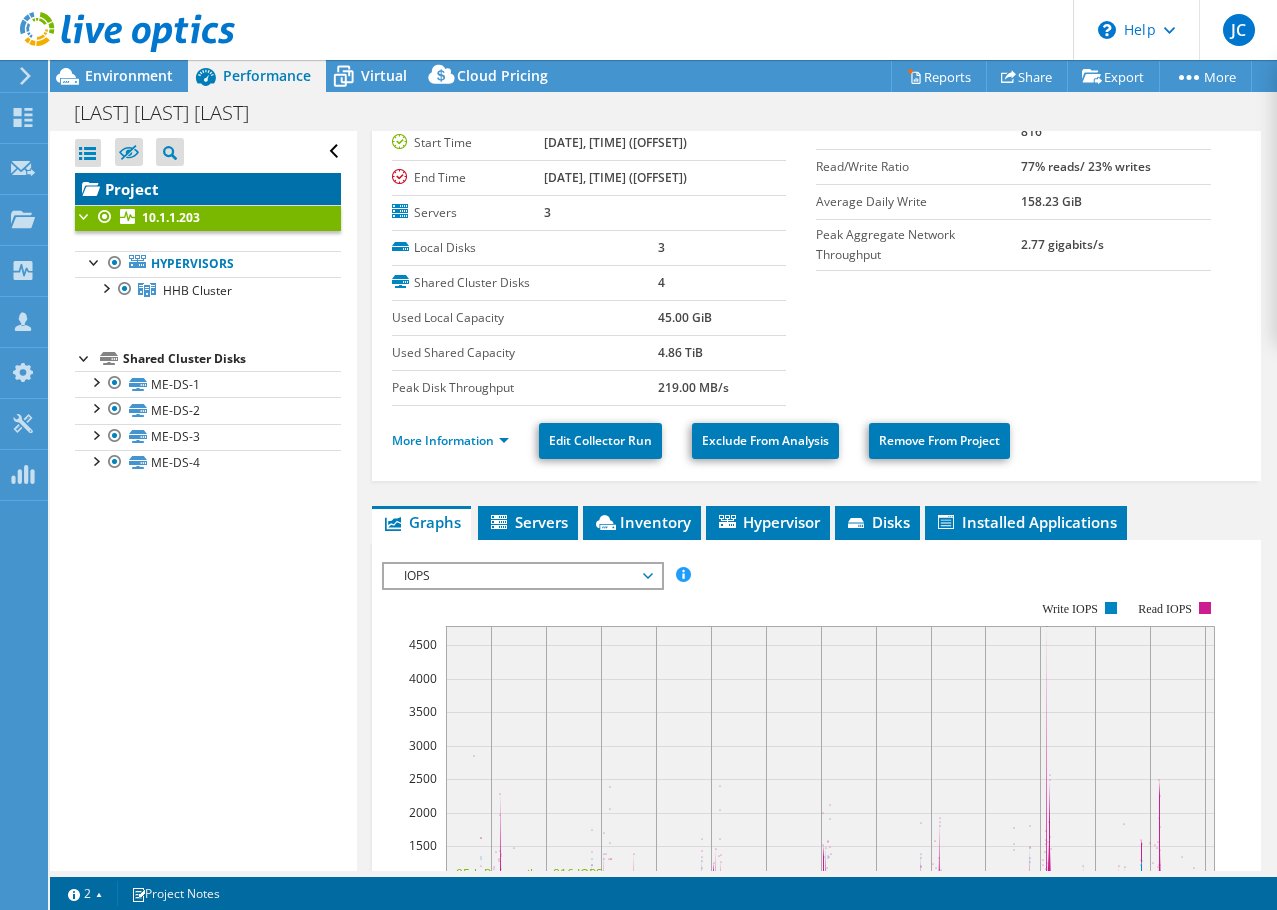 drag, startPoint x: 154, startPoint y: 189, endPoint x: 387, endPoint y: 430, distance: 335.21634 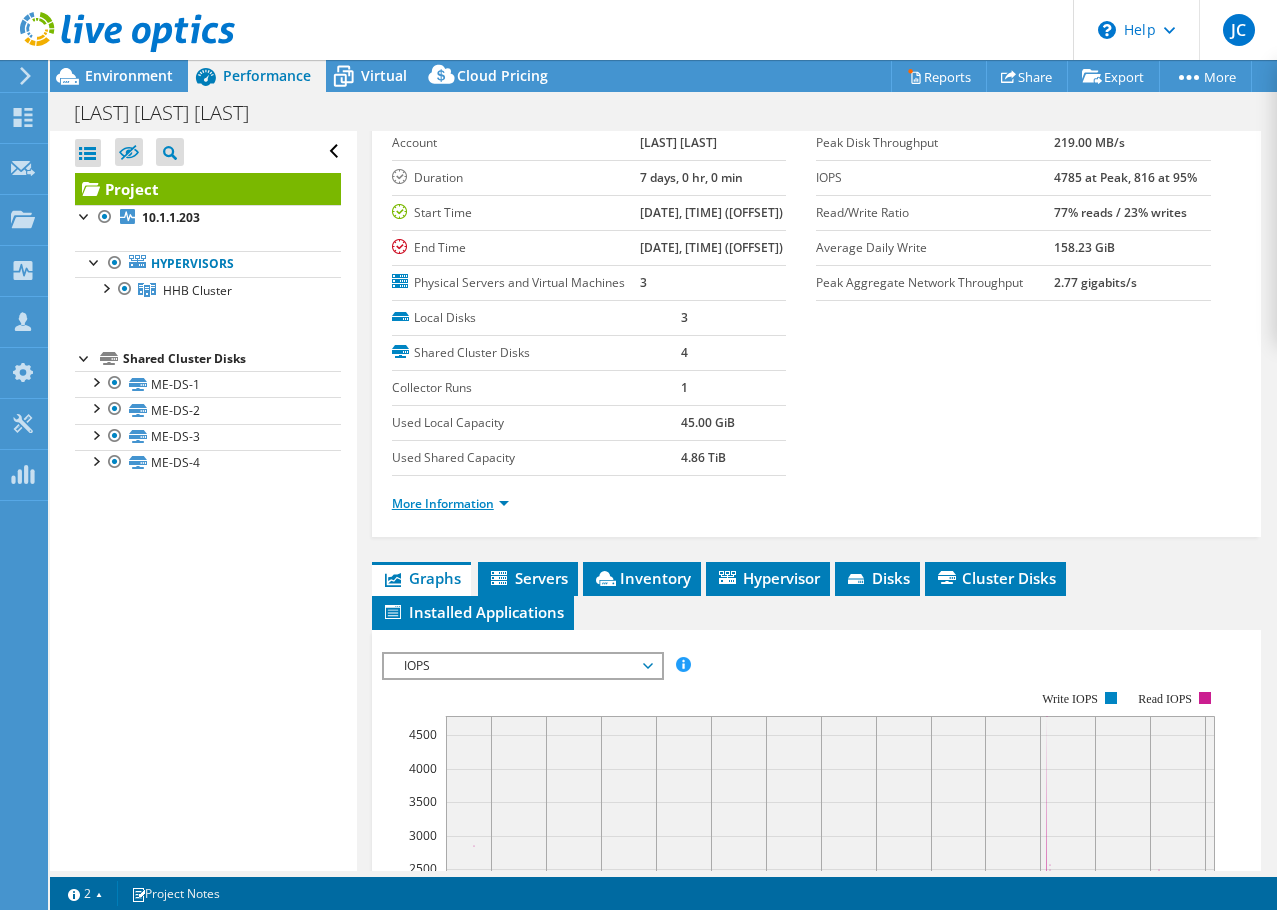 click on "More Information" at bounding box center [450, 503] 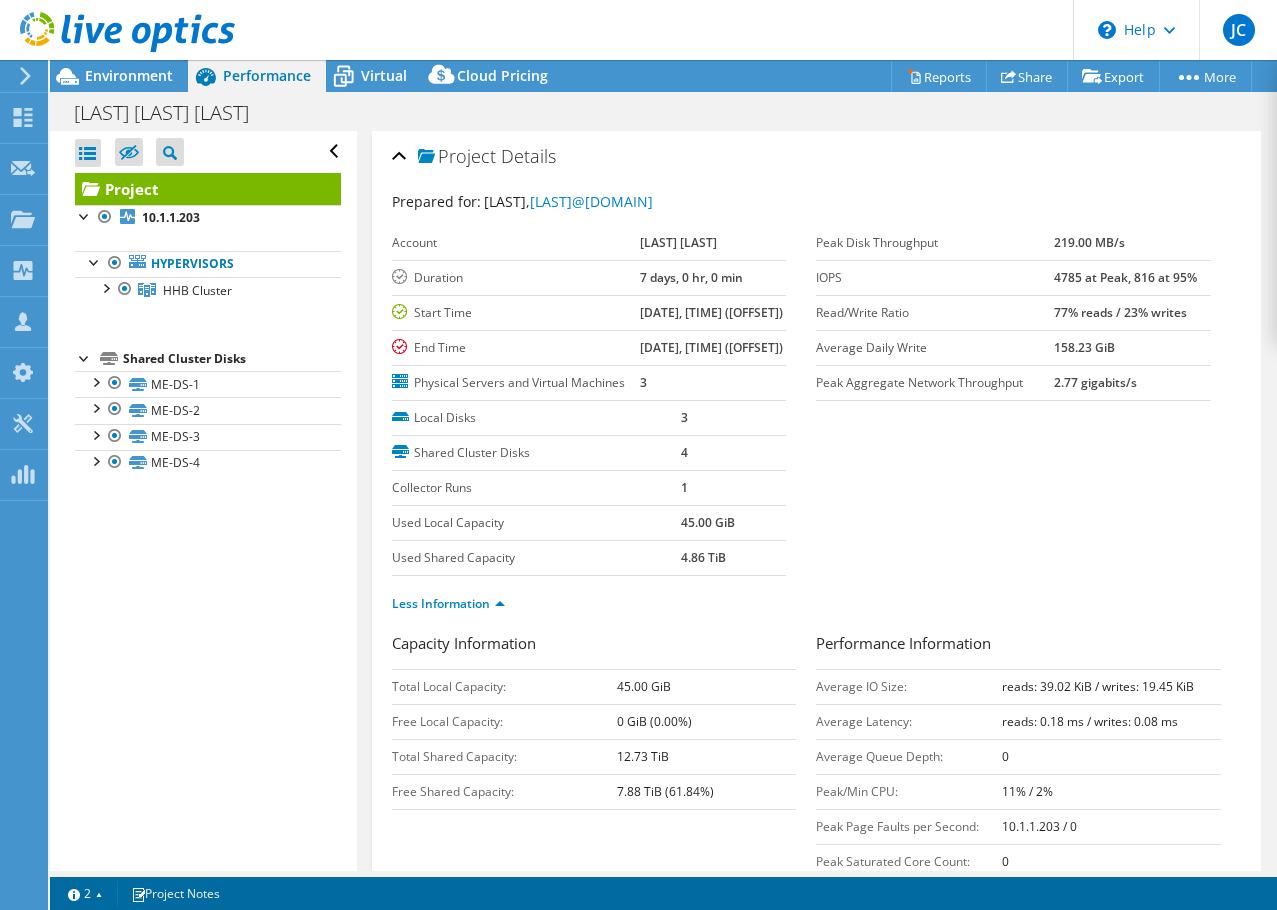 scroll, scrollTop: 100, scrollLeft: 0, axis: vertical 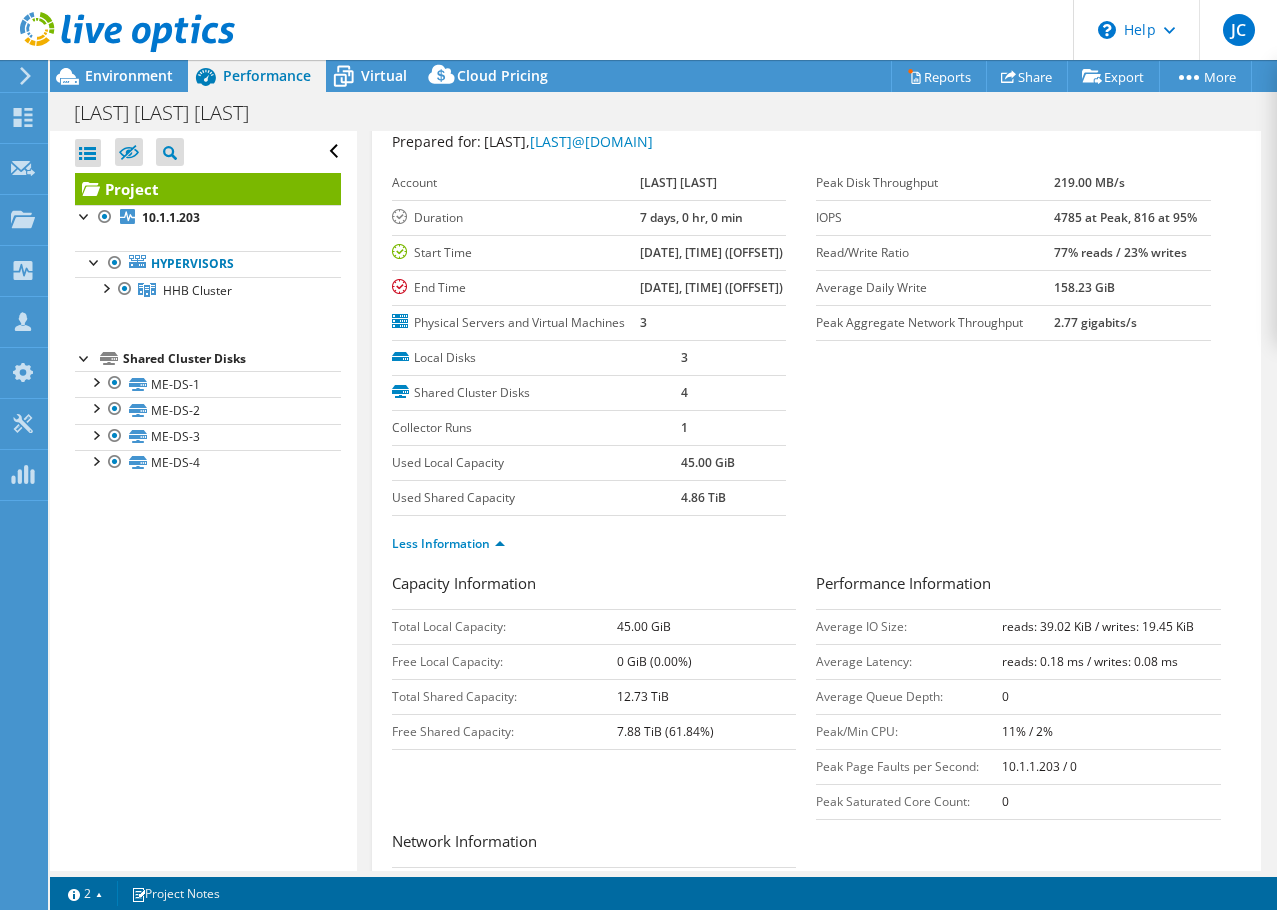 click on "Open All
Close All
Hide Excluded Nodes
Project Tree Filter" at bounding box center (203, 501) 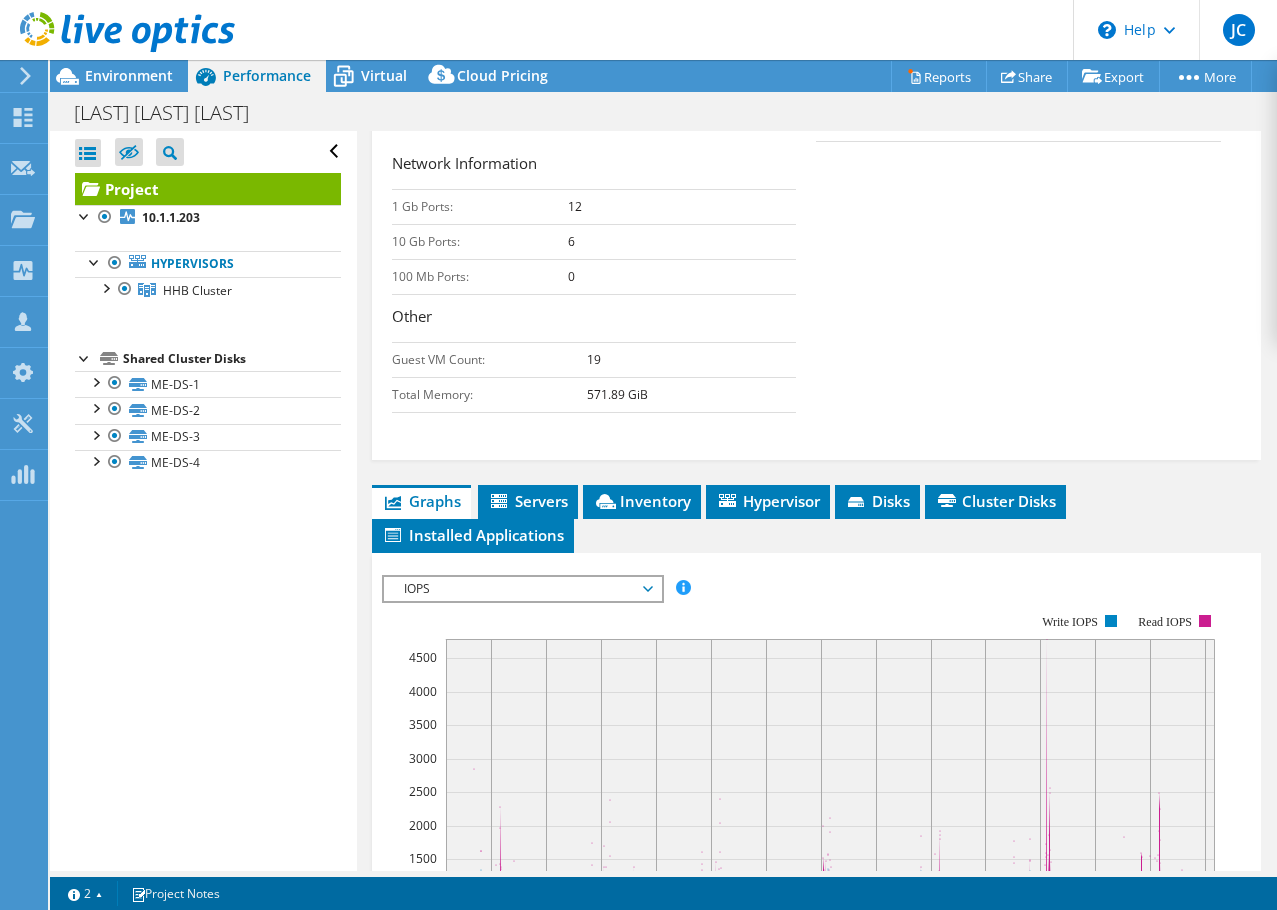 scroll, scrollTop: 960, scrollLeft: 0, axis: vertical 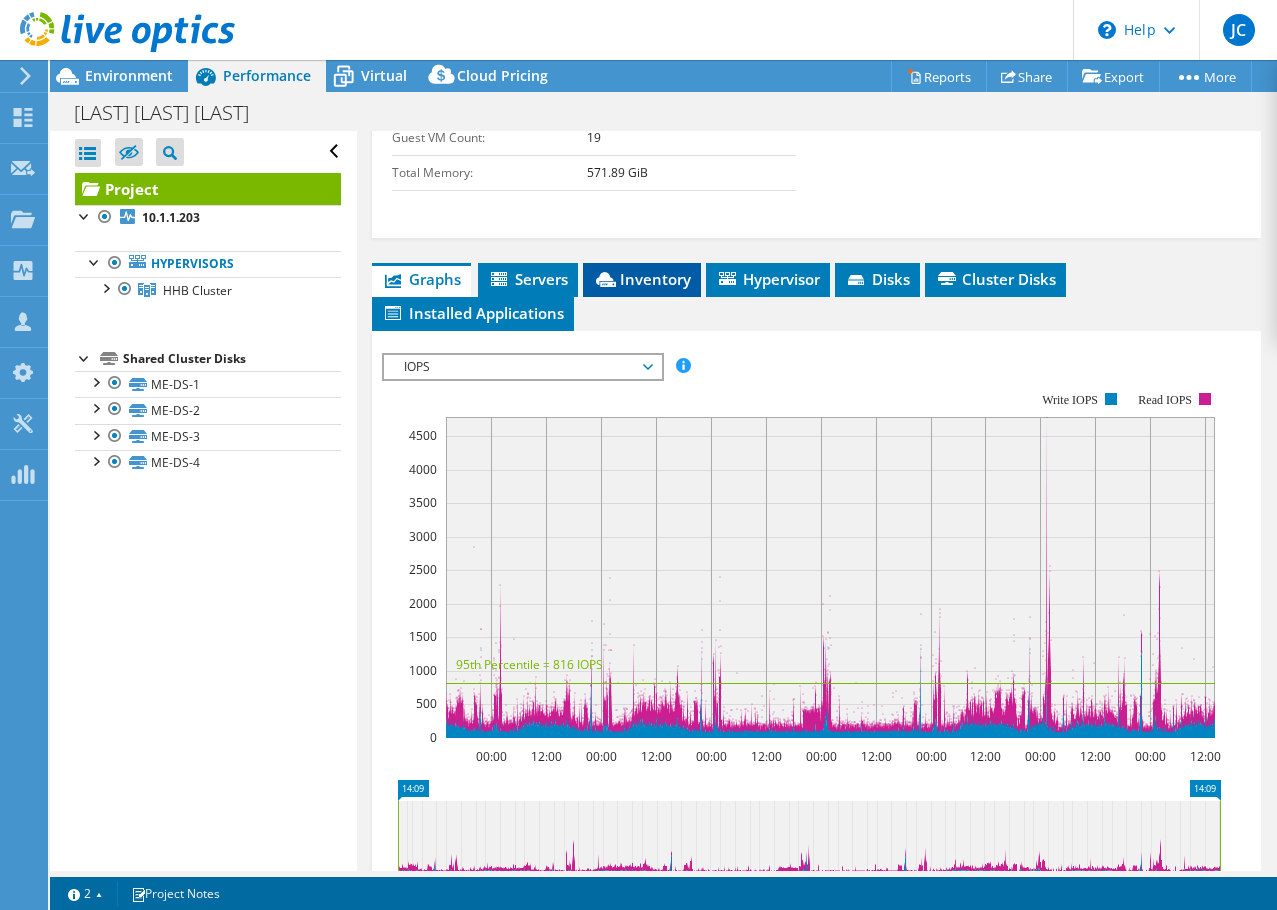click on "Inventory" at bounding box center [642, 279] 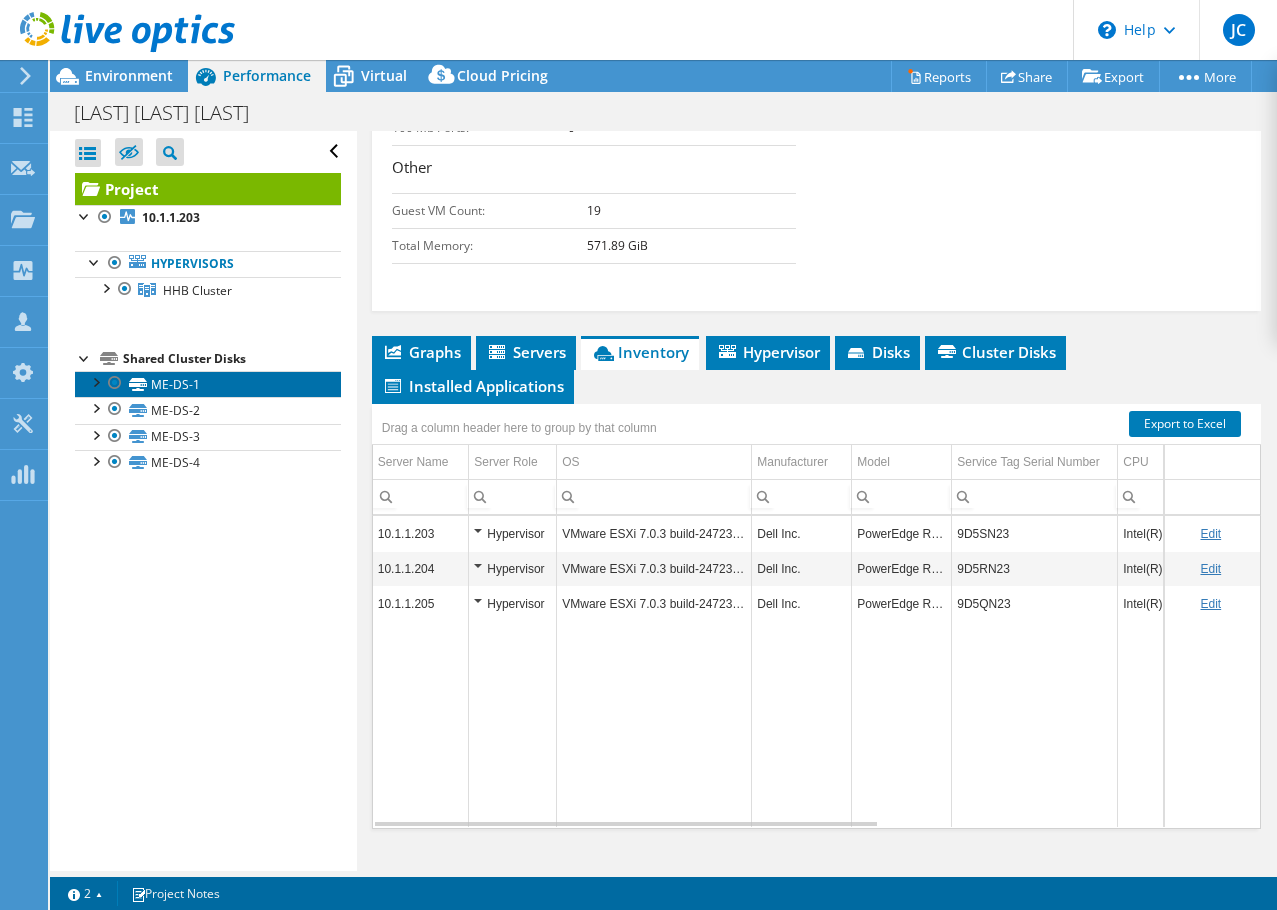 click on "ME-DS-1" at bounding box center [208, 384] 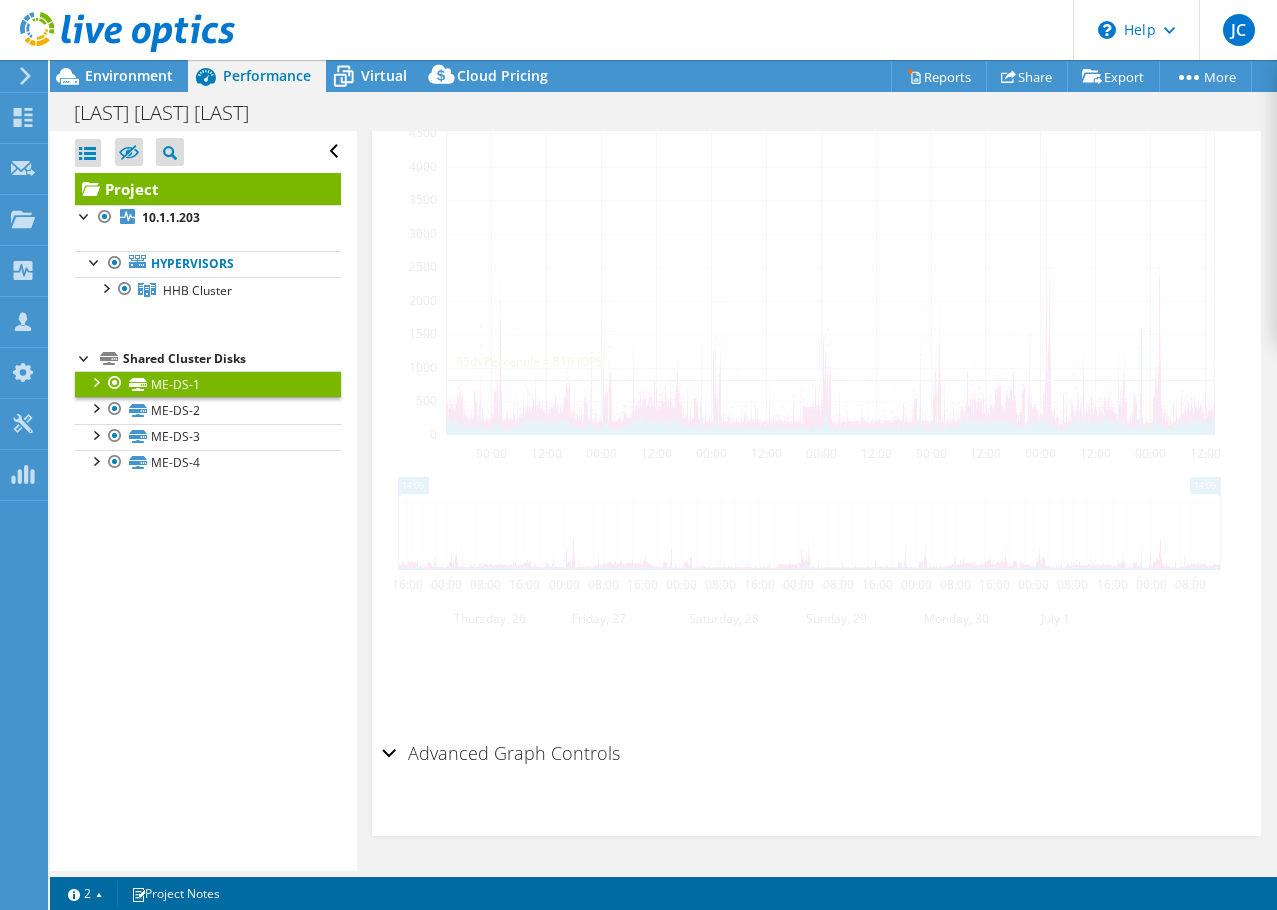 scroll, scrollTop: 542, scrollLeft: 0, axis: vertical 